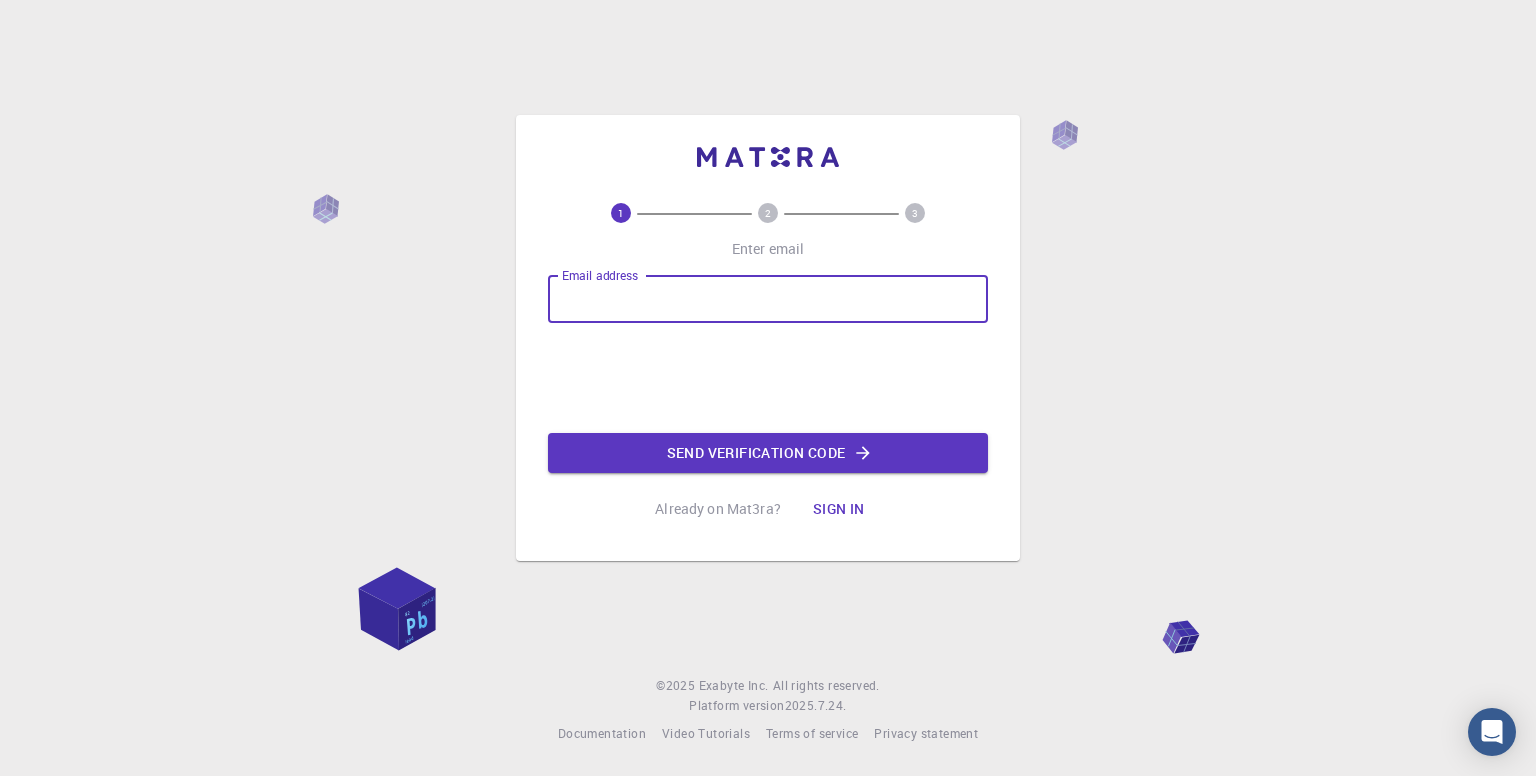 scroll, scrollTop: 0, scrollLeft: 0, axis: both 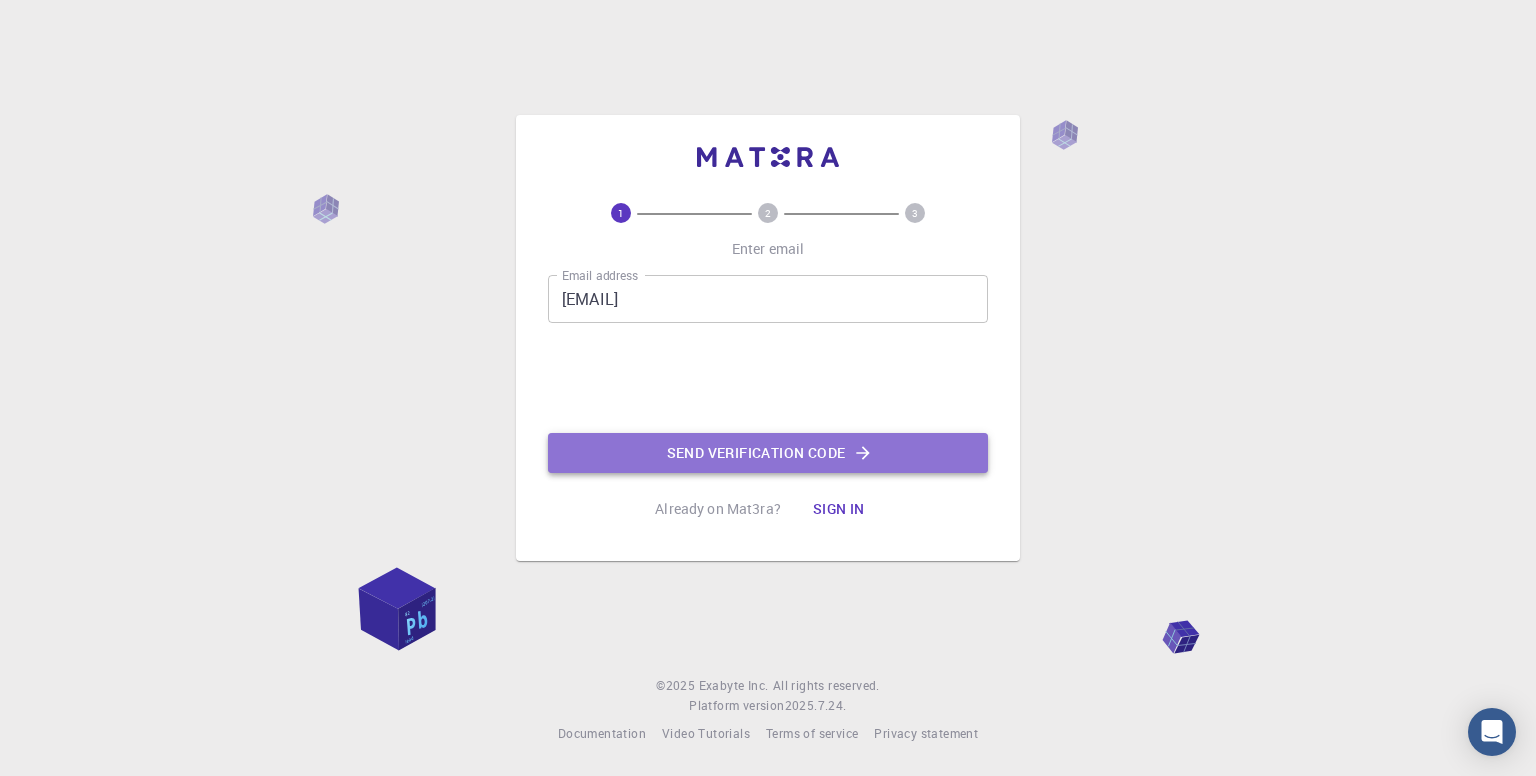 click on "Send verification code" 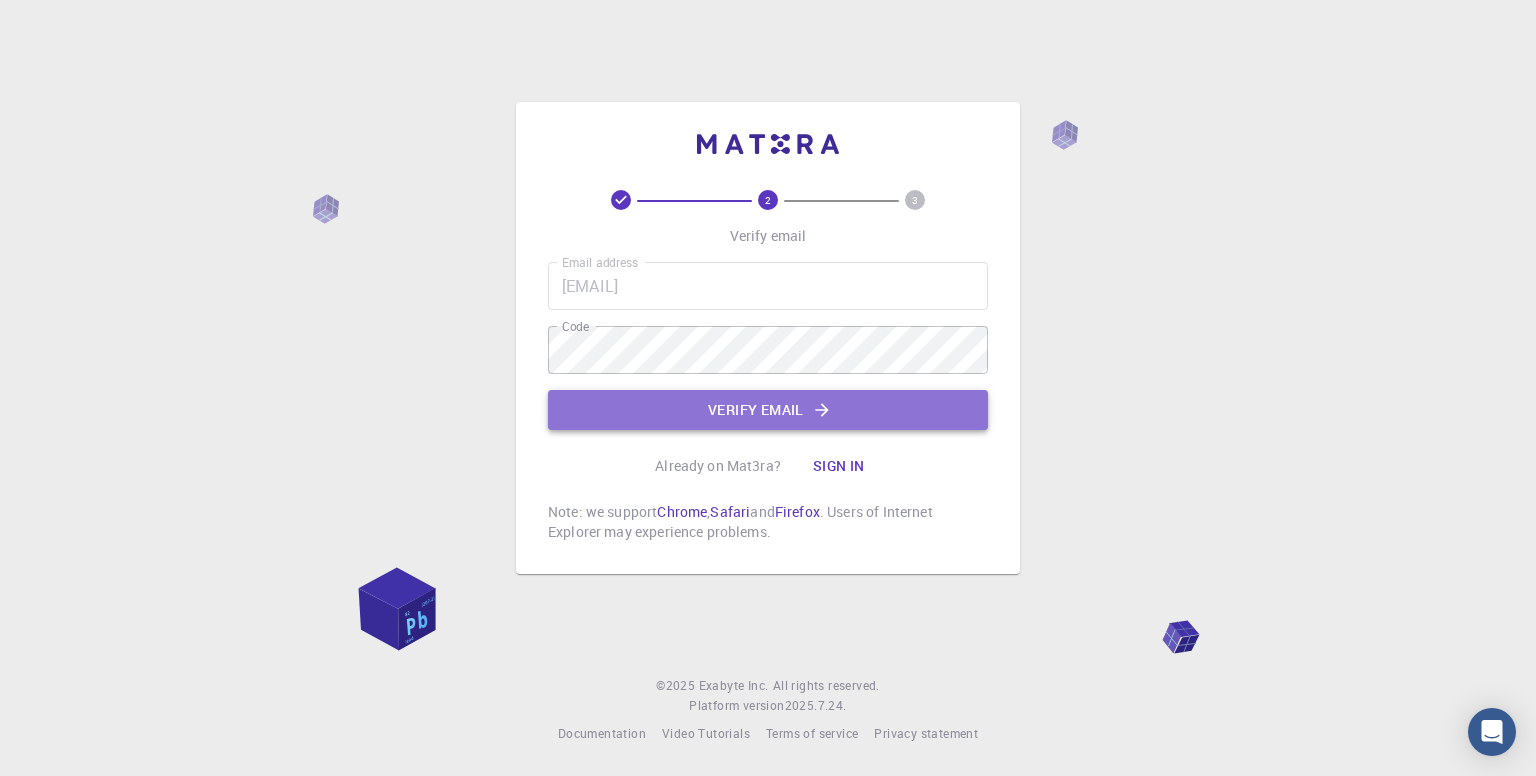 click on "Verify email" 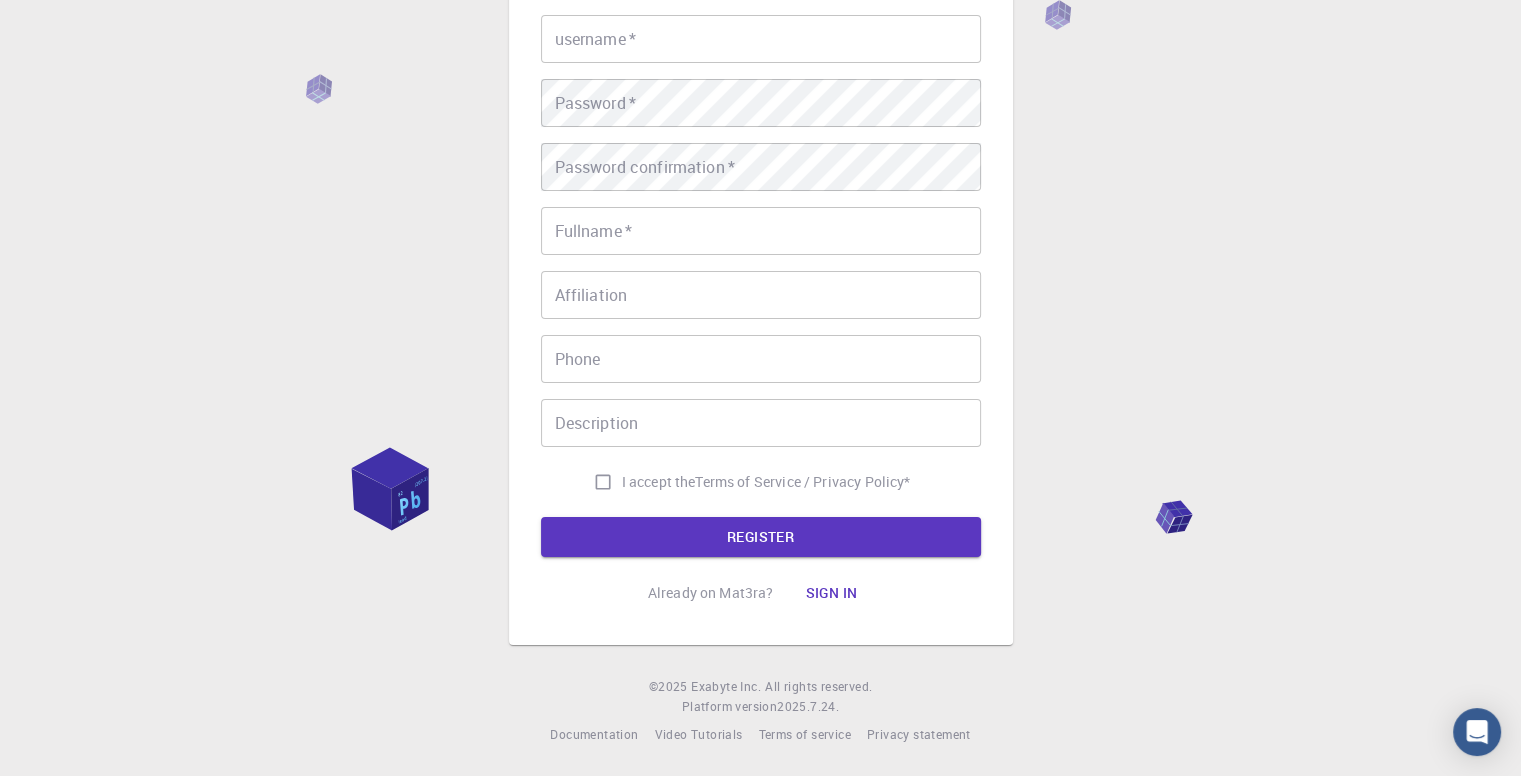 scroll, scrollTop: 0, scrollLeft: 0, axis: both 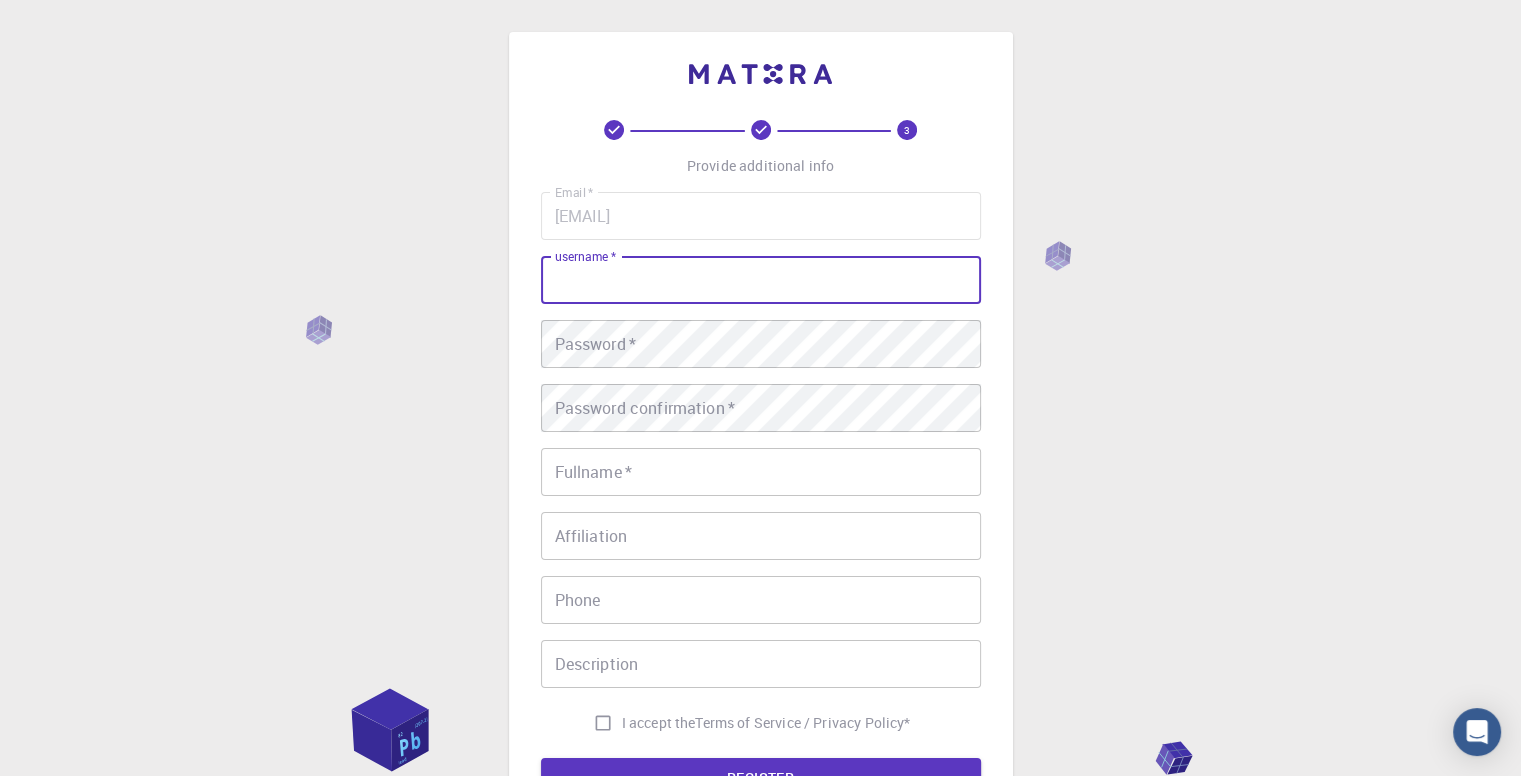 click on "username   *" at bounding box center [761, 280] 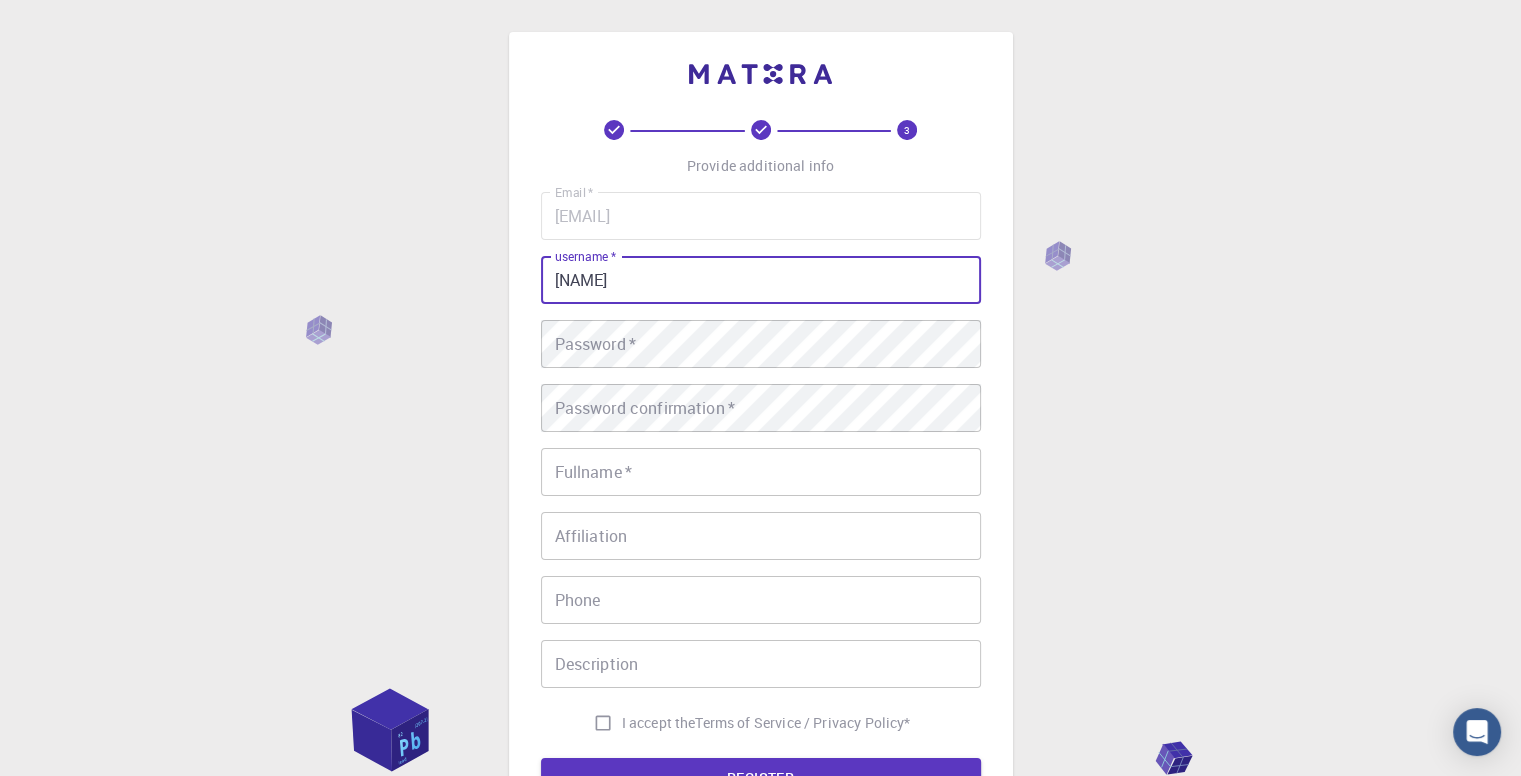 type on "[NAME]" 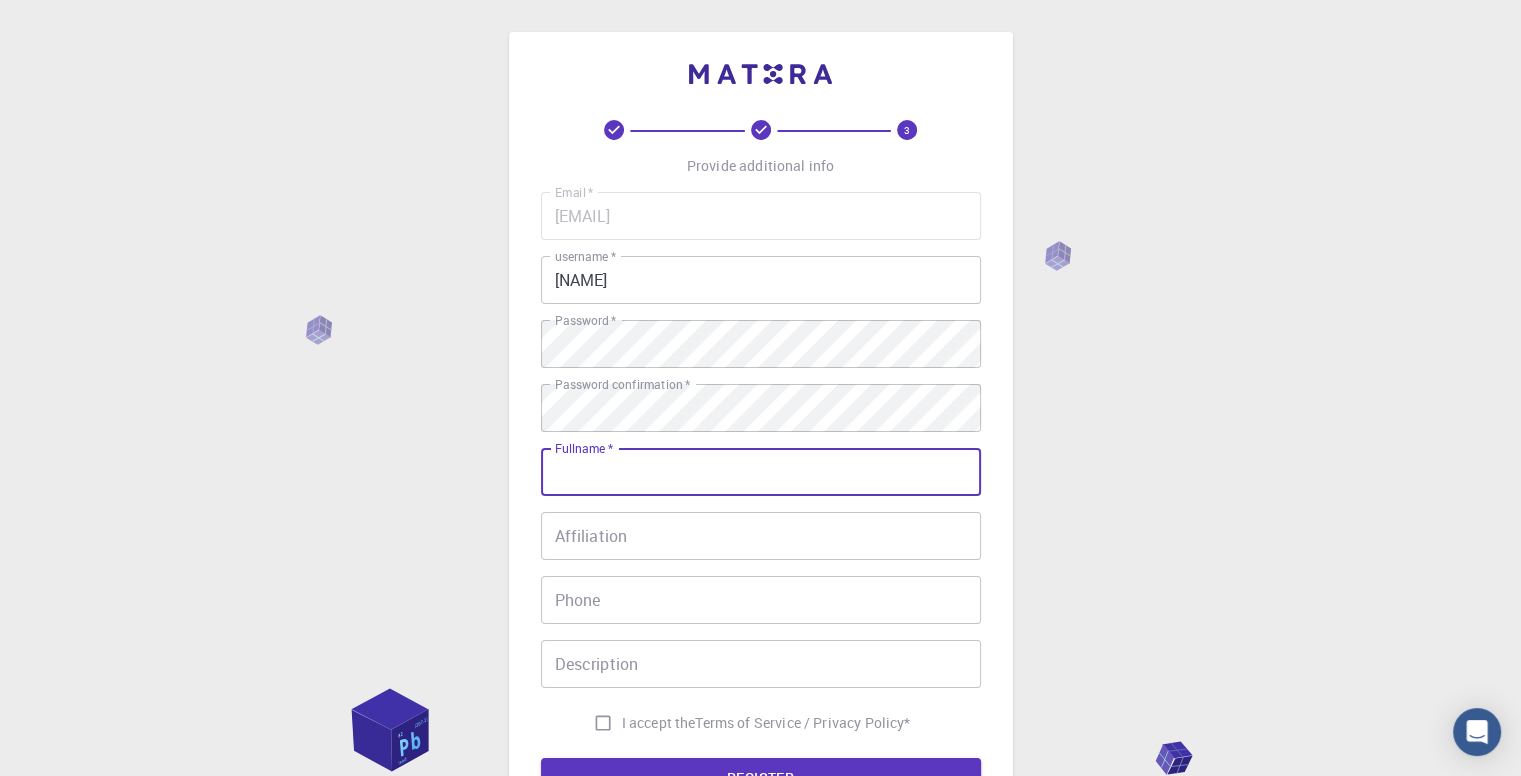 click on "Fullname   *" at bounding box center (761, 472) 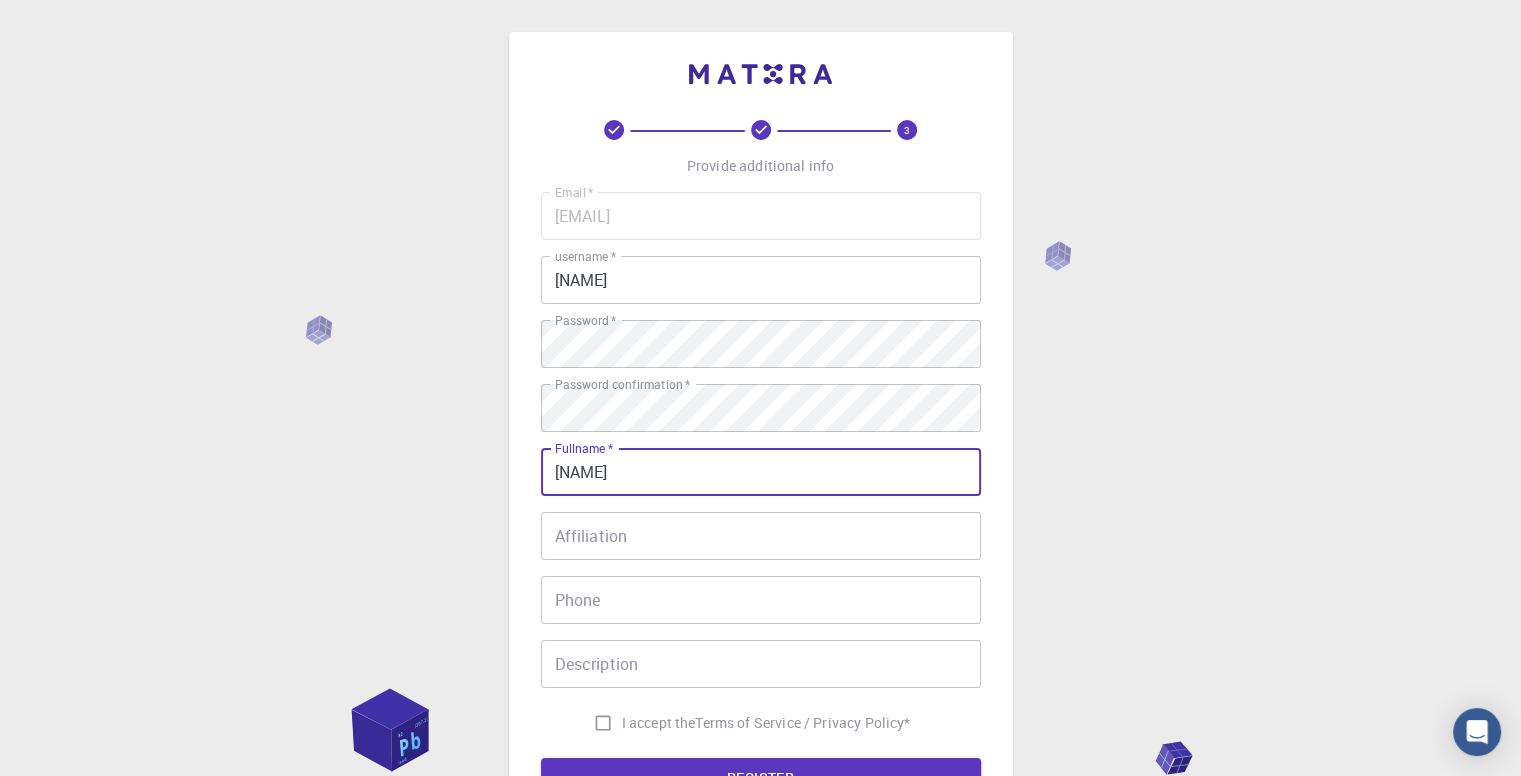 type on "[FIRST] [LAST]" 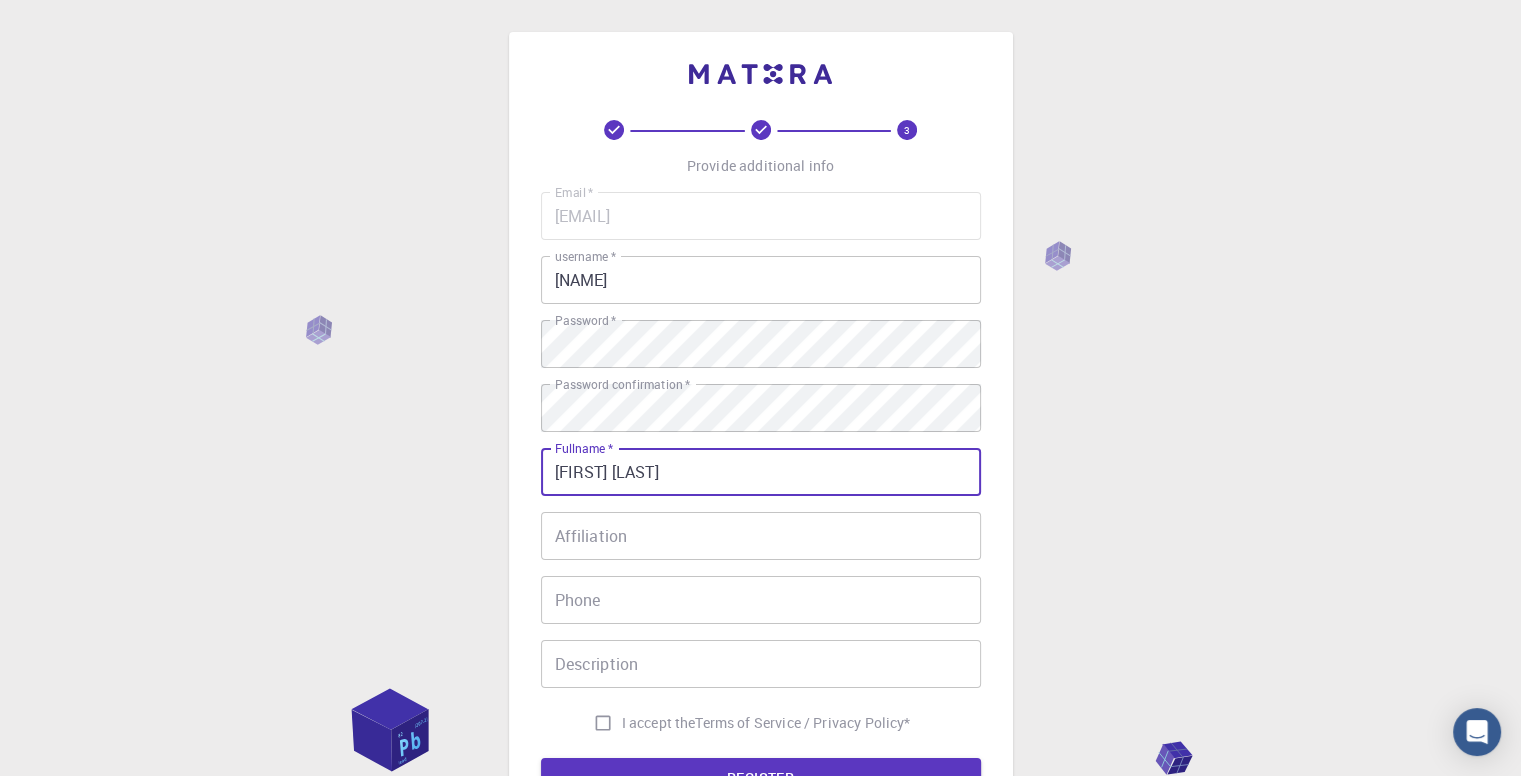 type on "[PHONE]" 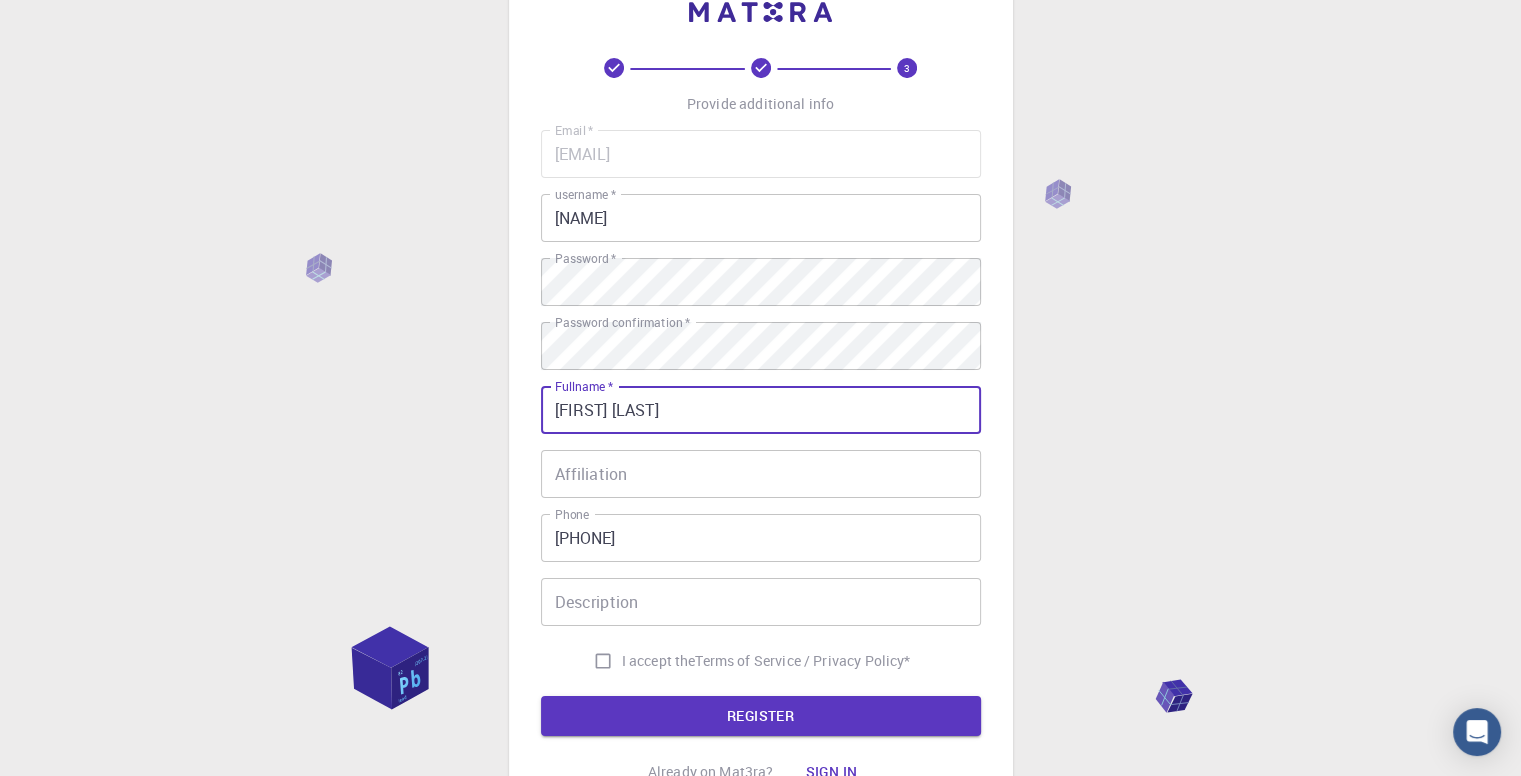 scroll, scrollTop: 108, scrollLeft: 0, axis: vertical 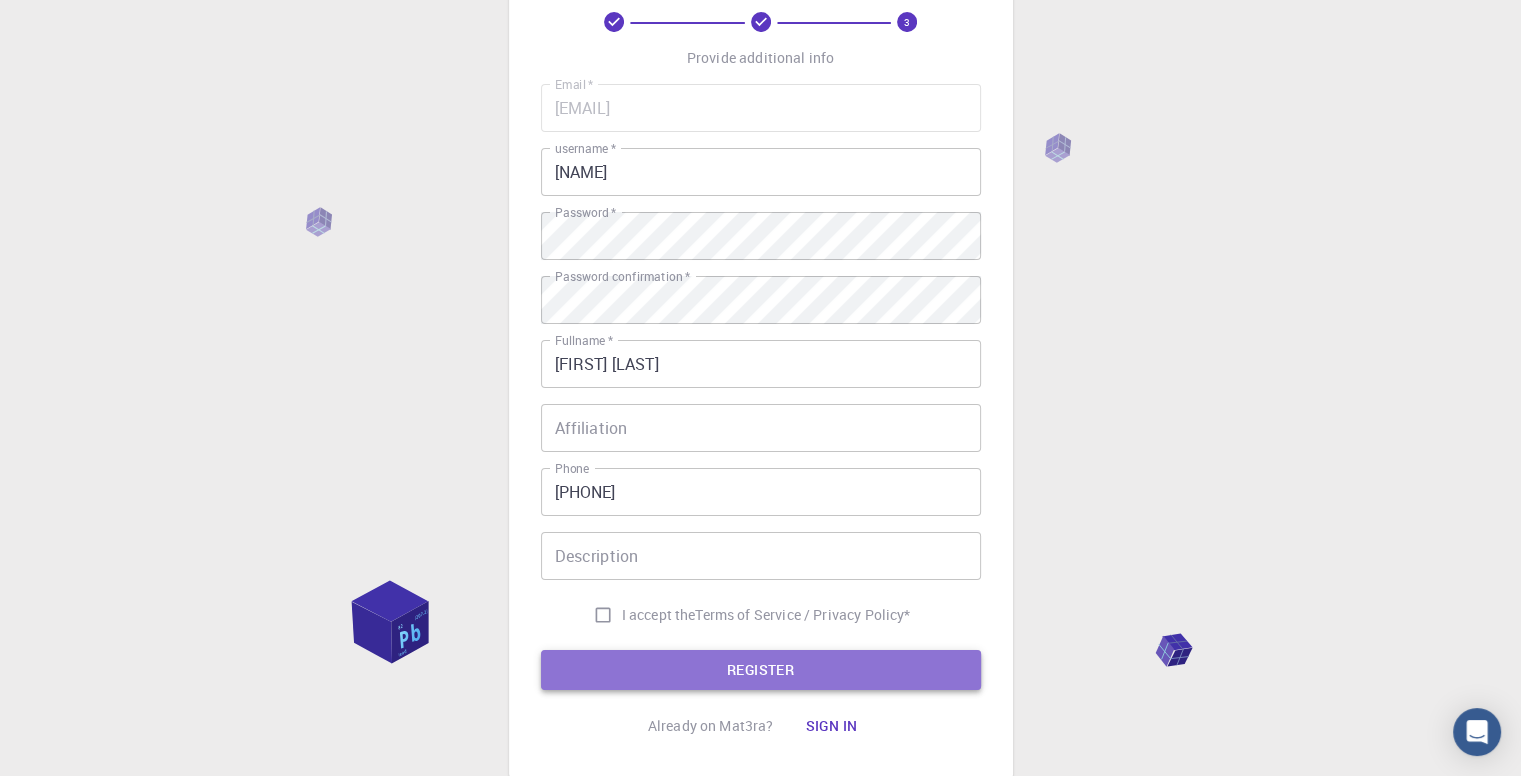 click on "REGISTER" at bounding box center (761, 670) 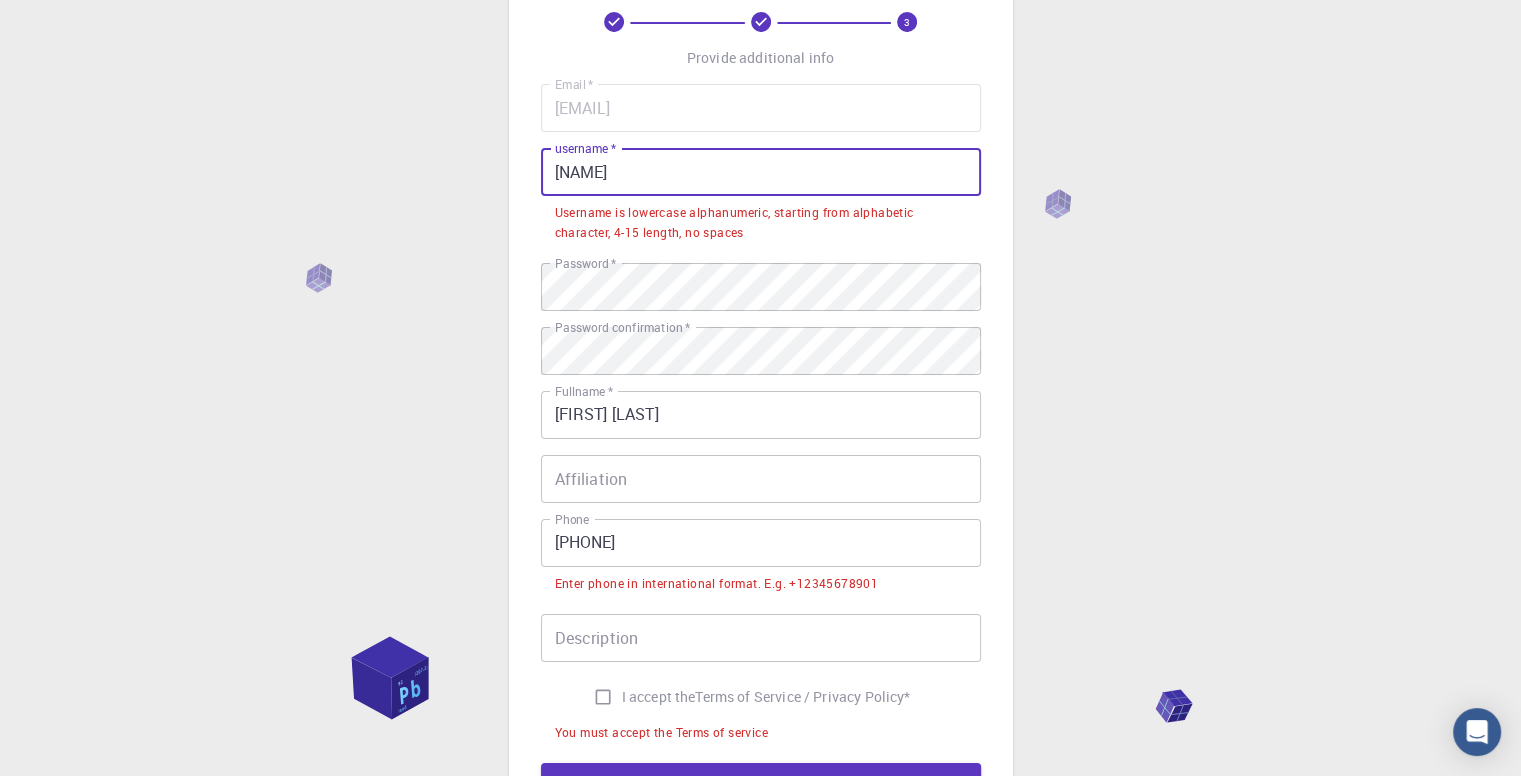 click on "[NAME]" at bounding box center [761, 172] 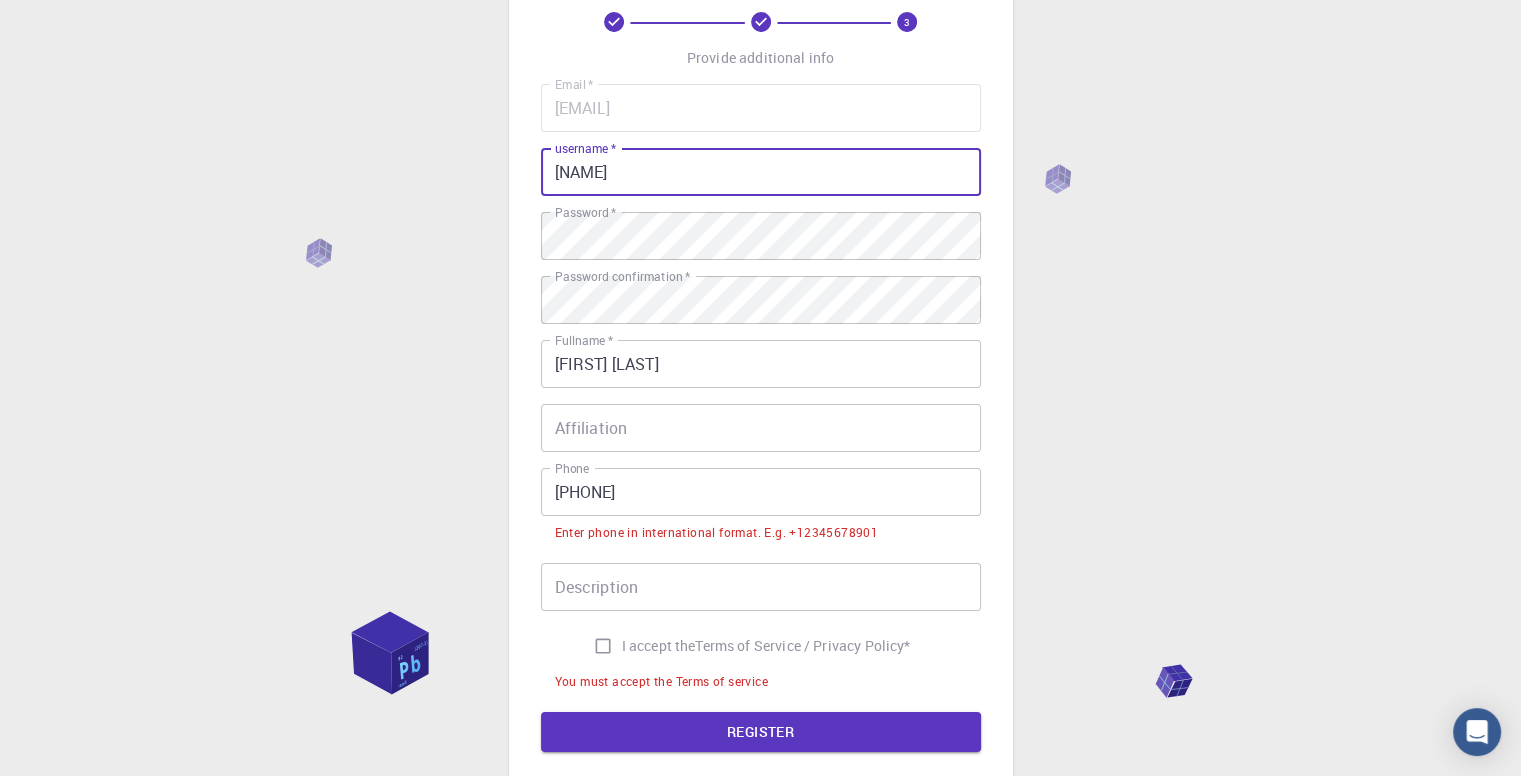type on "[NAME]" 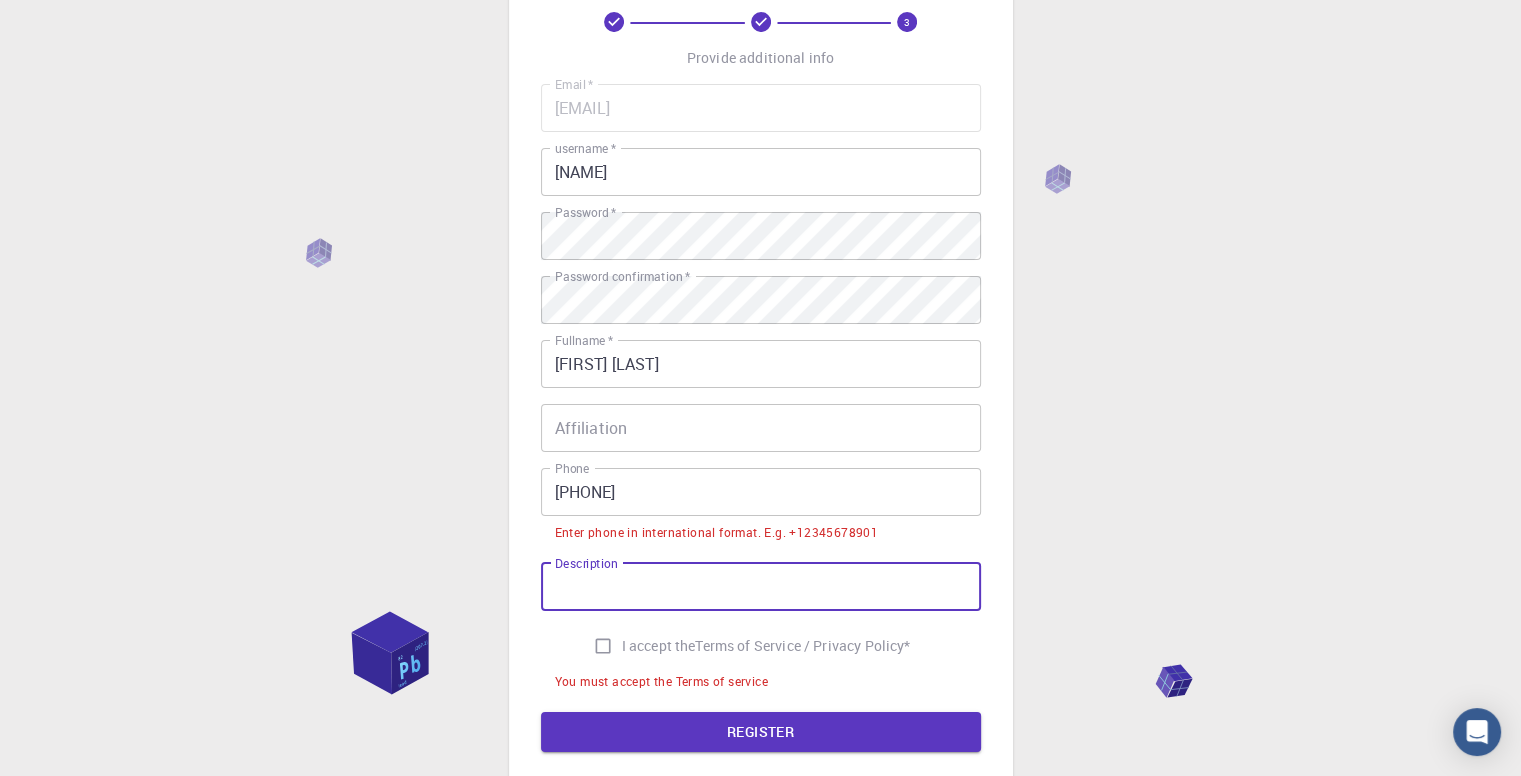 click on "Description" at bounding box center [761, 587] 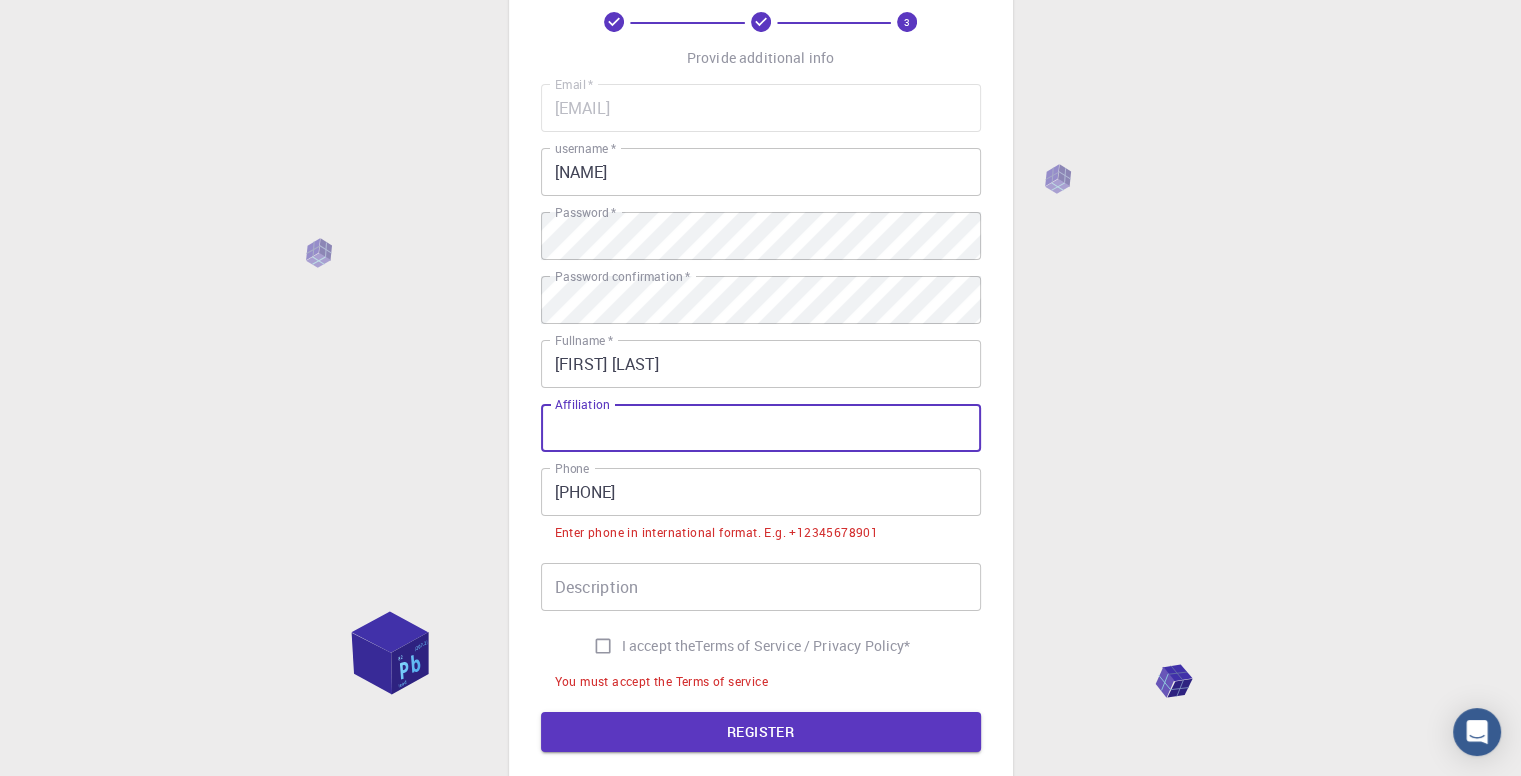 click on "Affiliation" at bounding box center (761, 428) 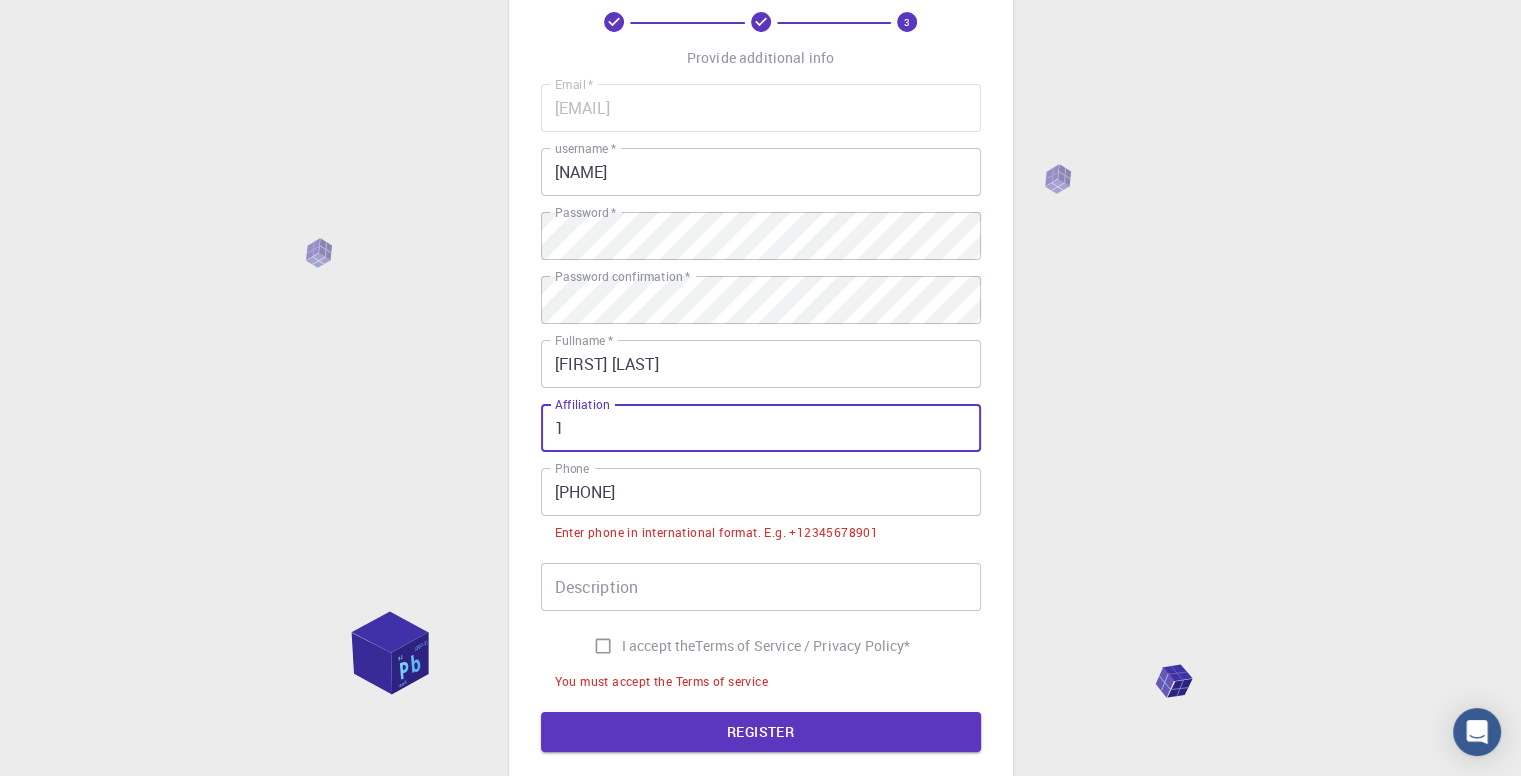 type on "1" 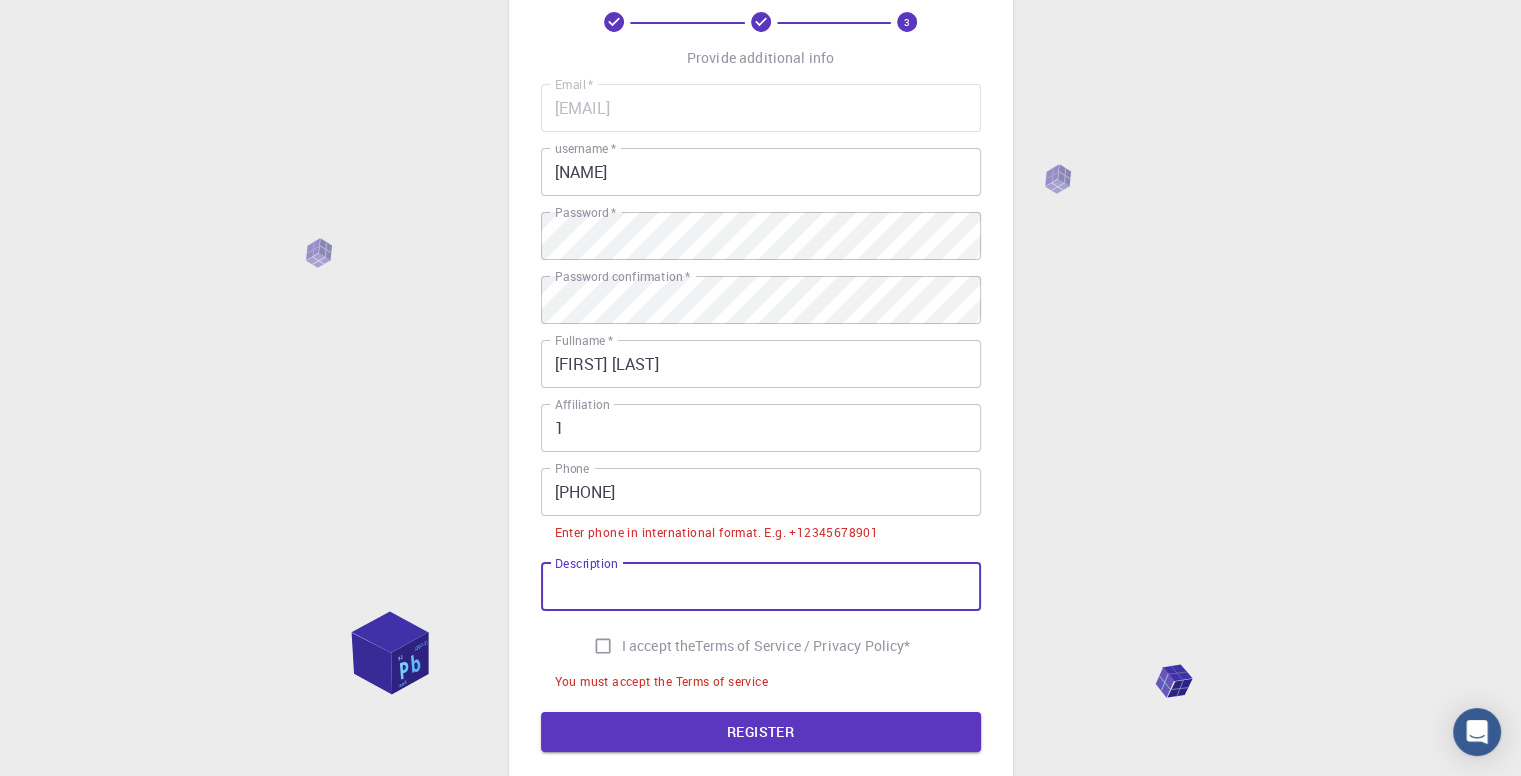 click on "Description" at bounding box center (761, 587) 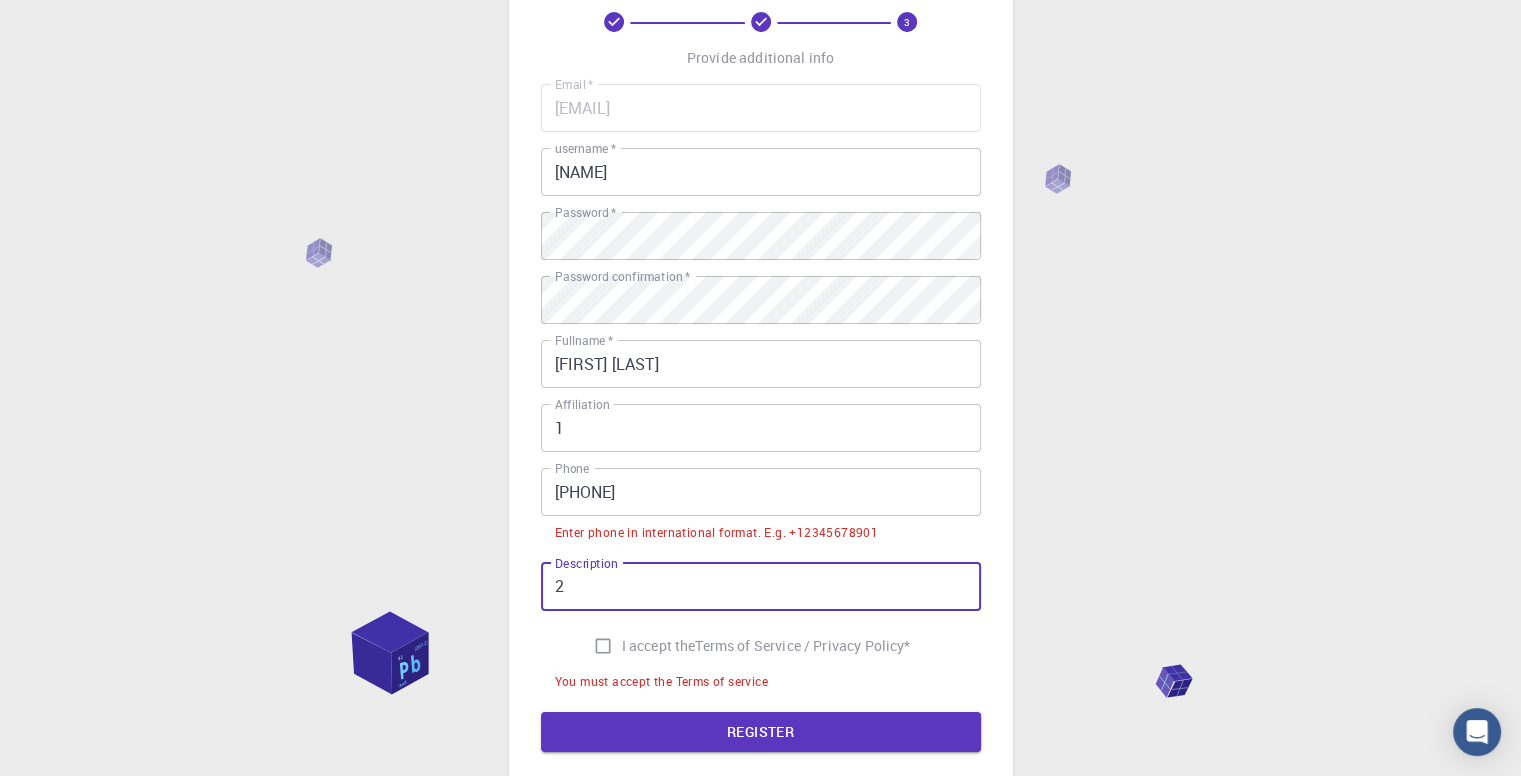 type on "2" 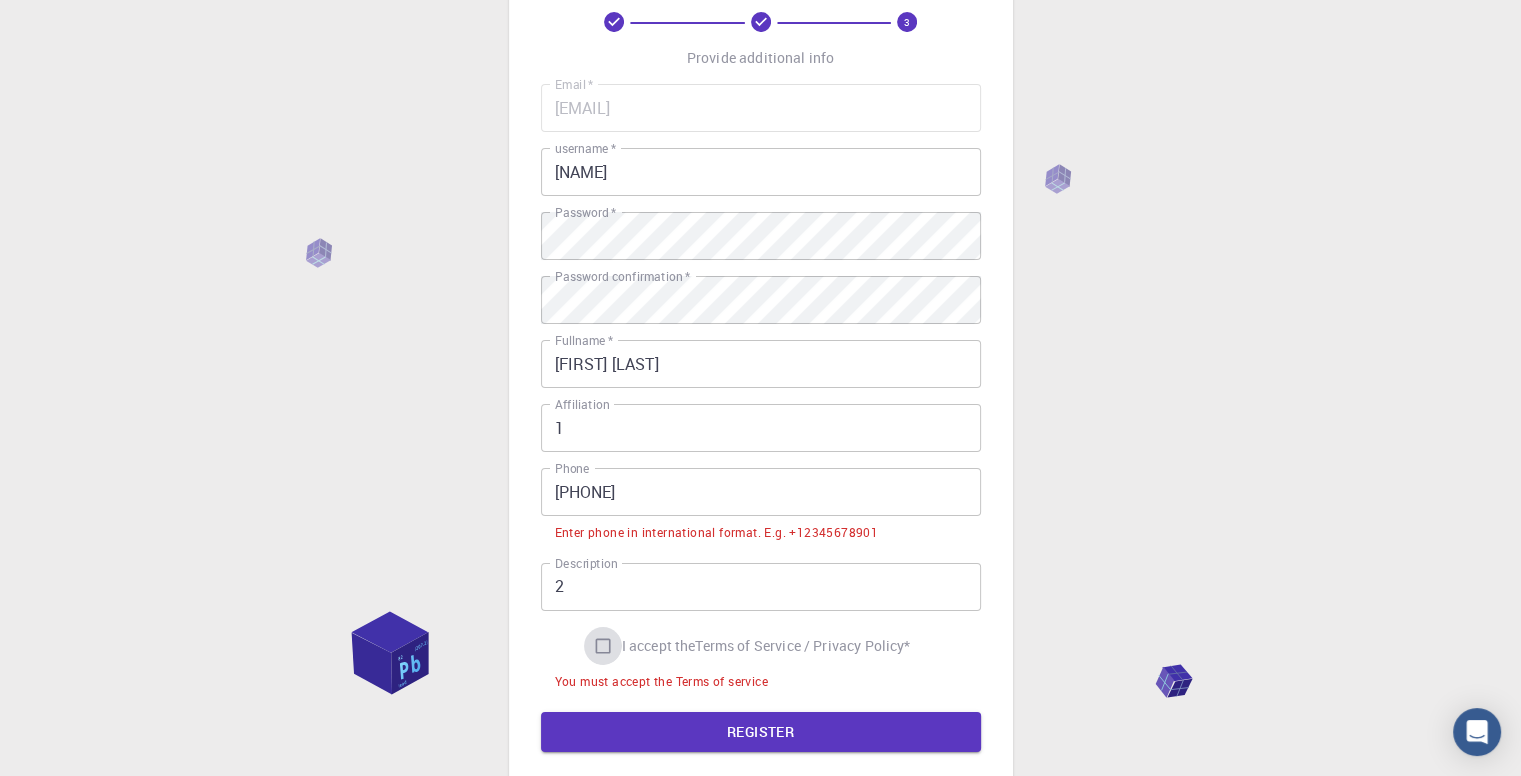 click on "I accept the  Terms of Service / Privacy Policy  *" at bounding box center [603, 646] 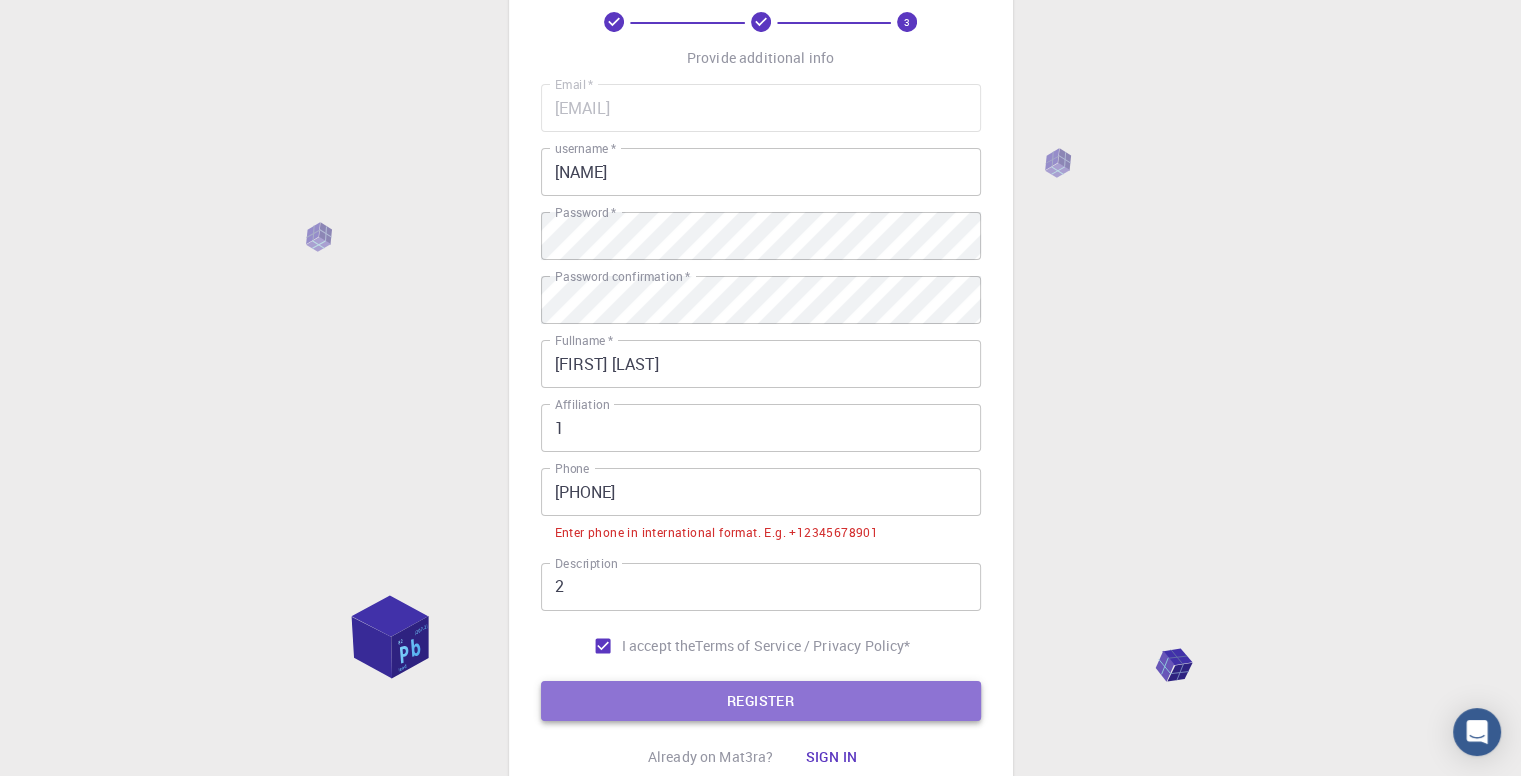 click on "REGISTER" at bounding box center [761, 701] 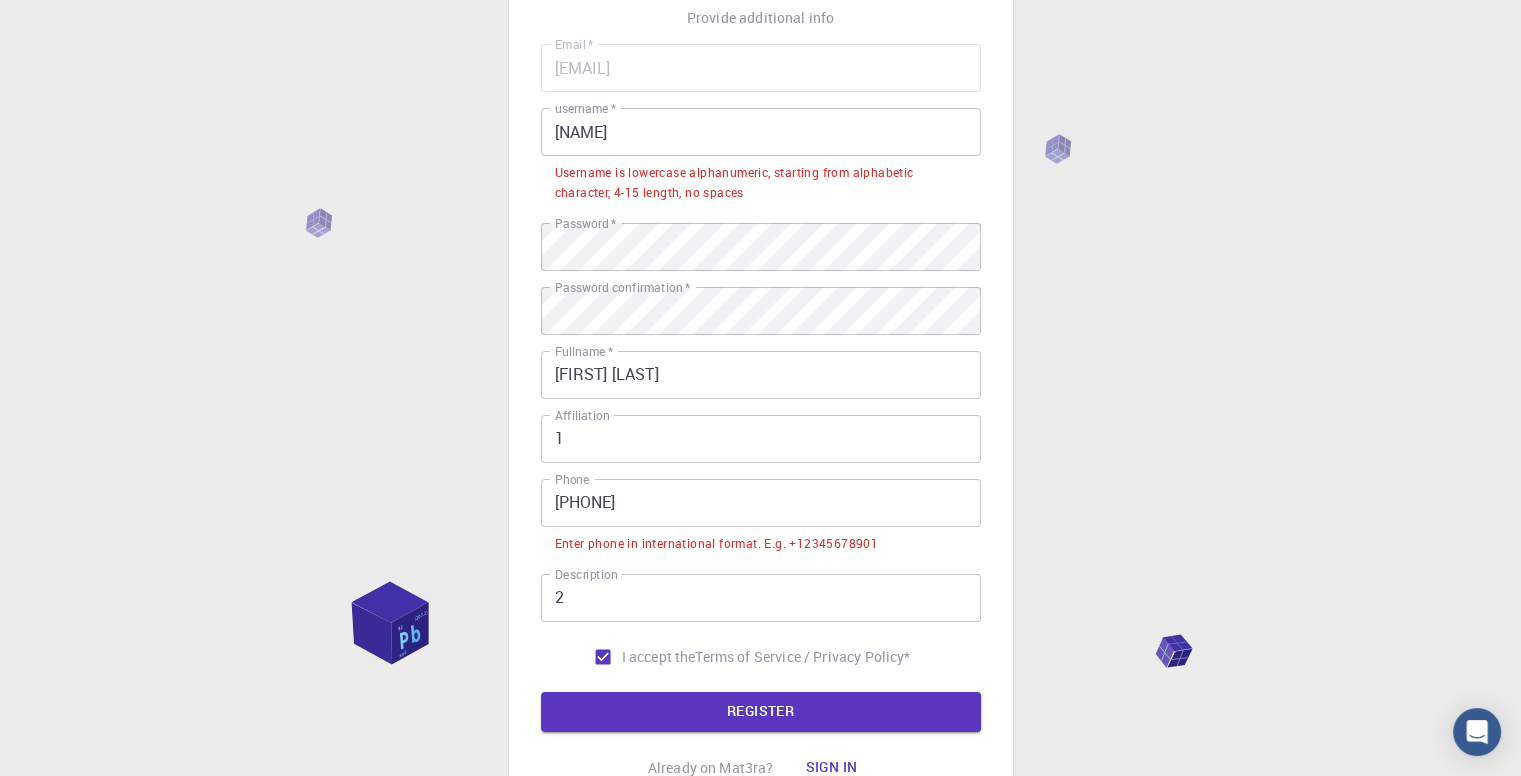 scroll, scrollTop: 147, scrollLeft: 0, axis: vertical 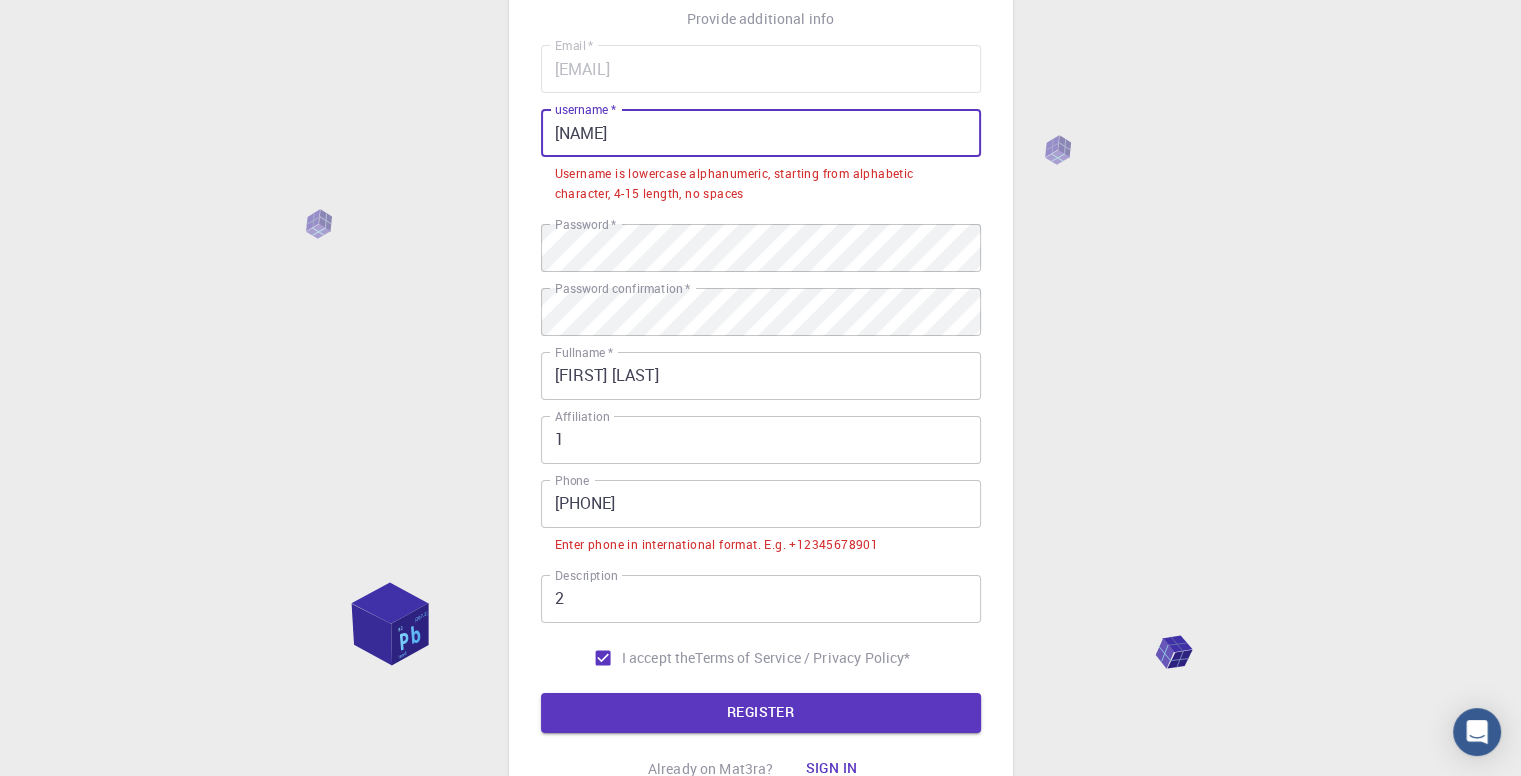 click on "[NAME]" at bounding box center (761, 133) 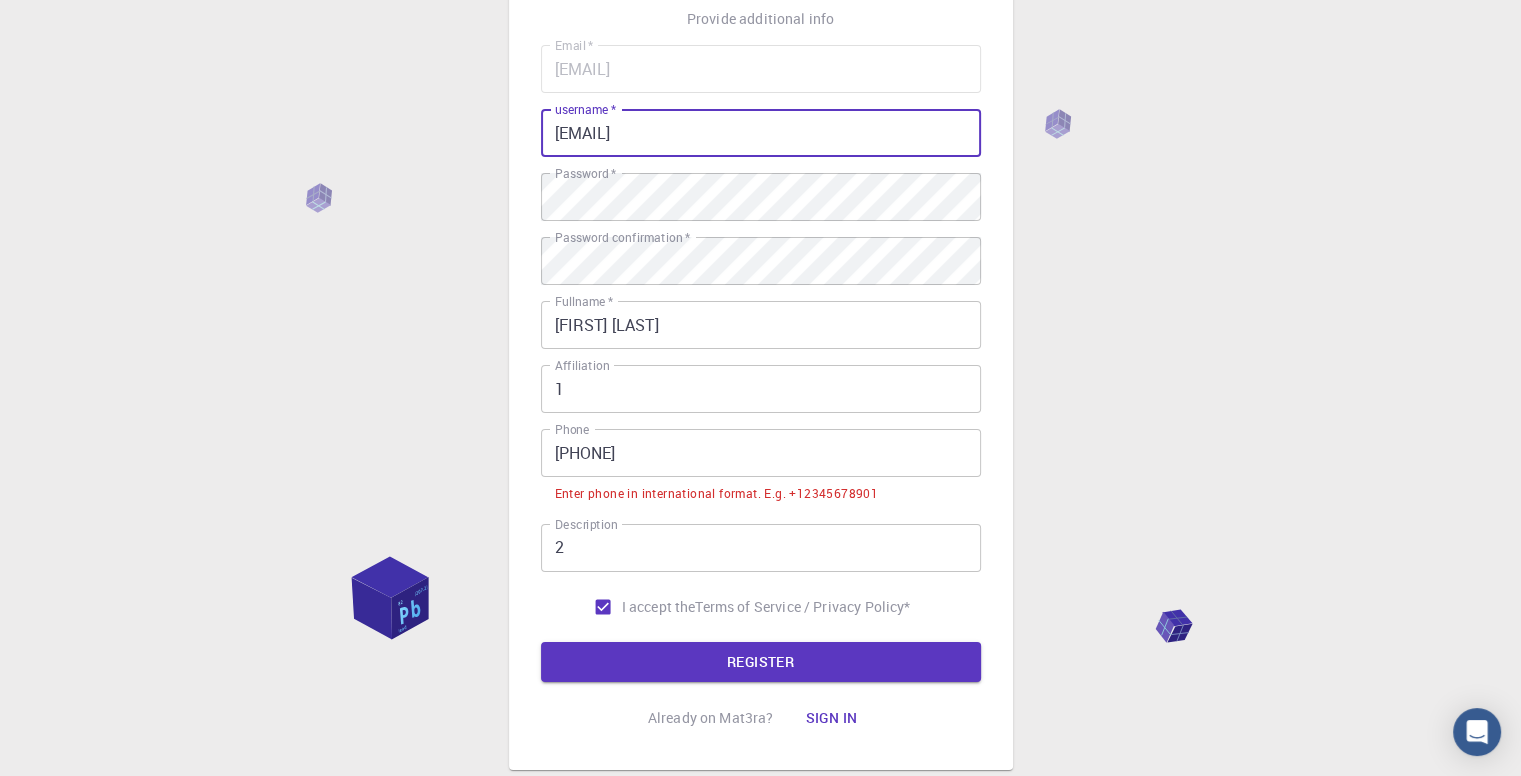 type on "[EMAIL]" 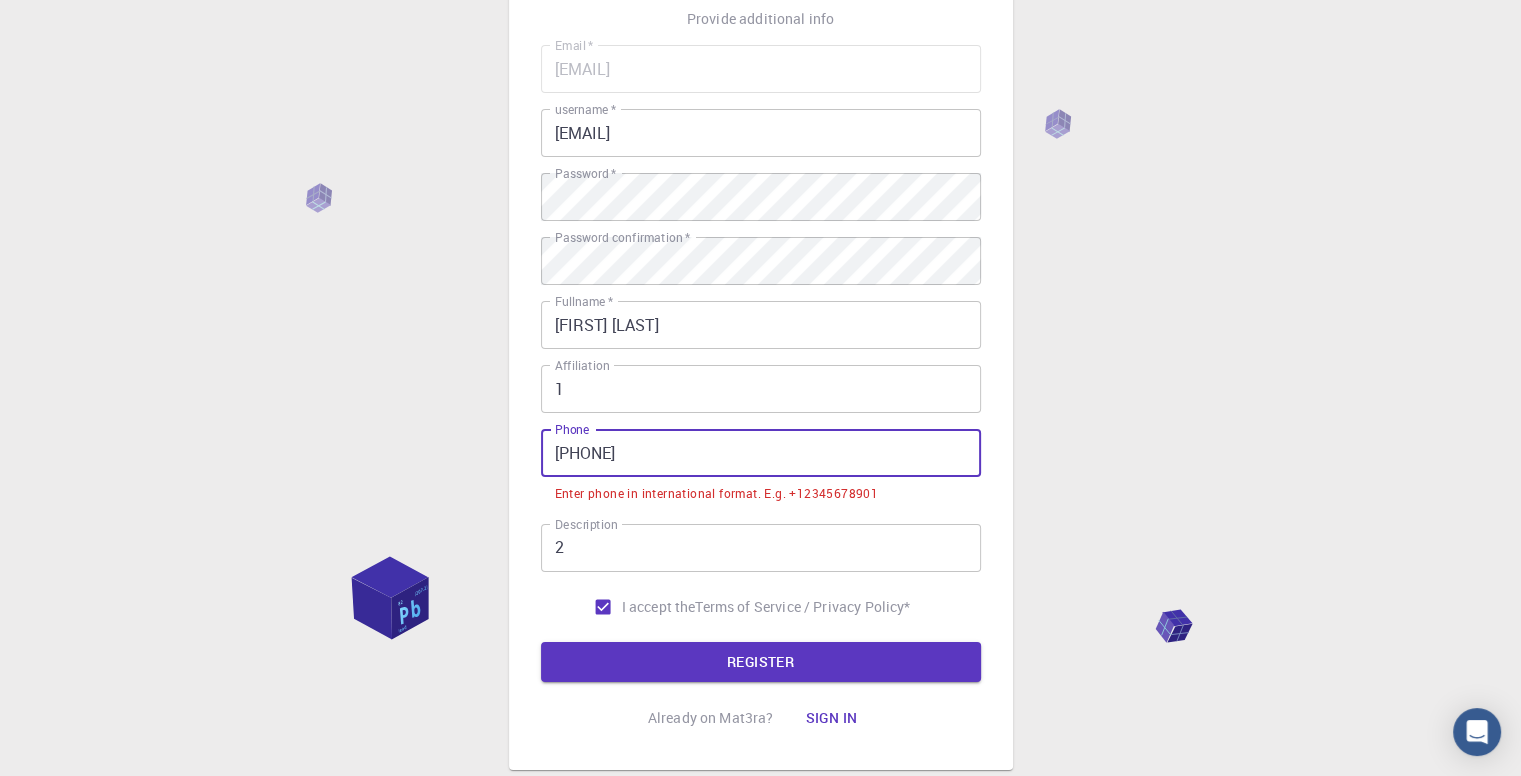 click on "[PHONE]" at bounding box center (761, 453) 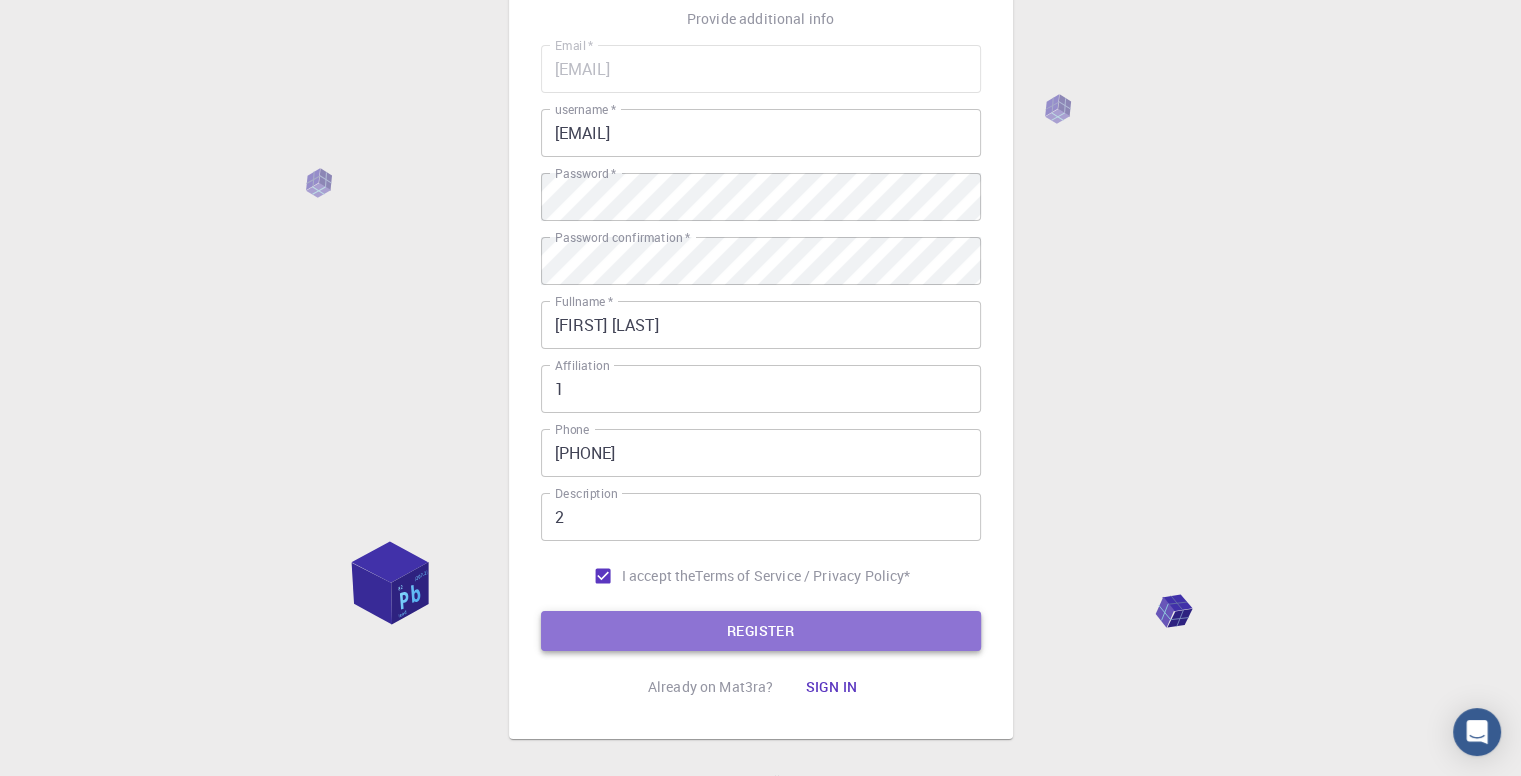 click on "REGISTER" at bounding box center [761, 631] 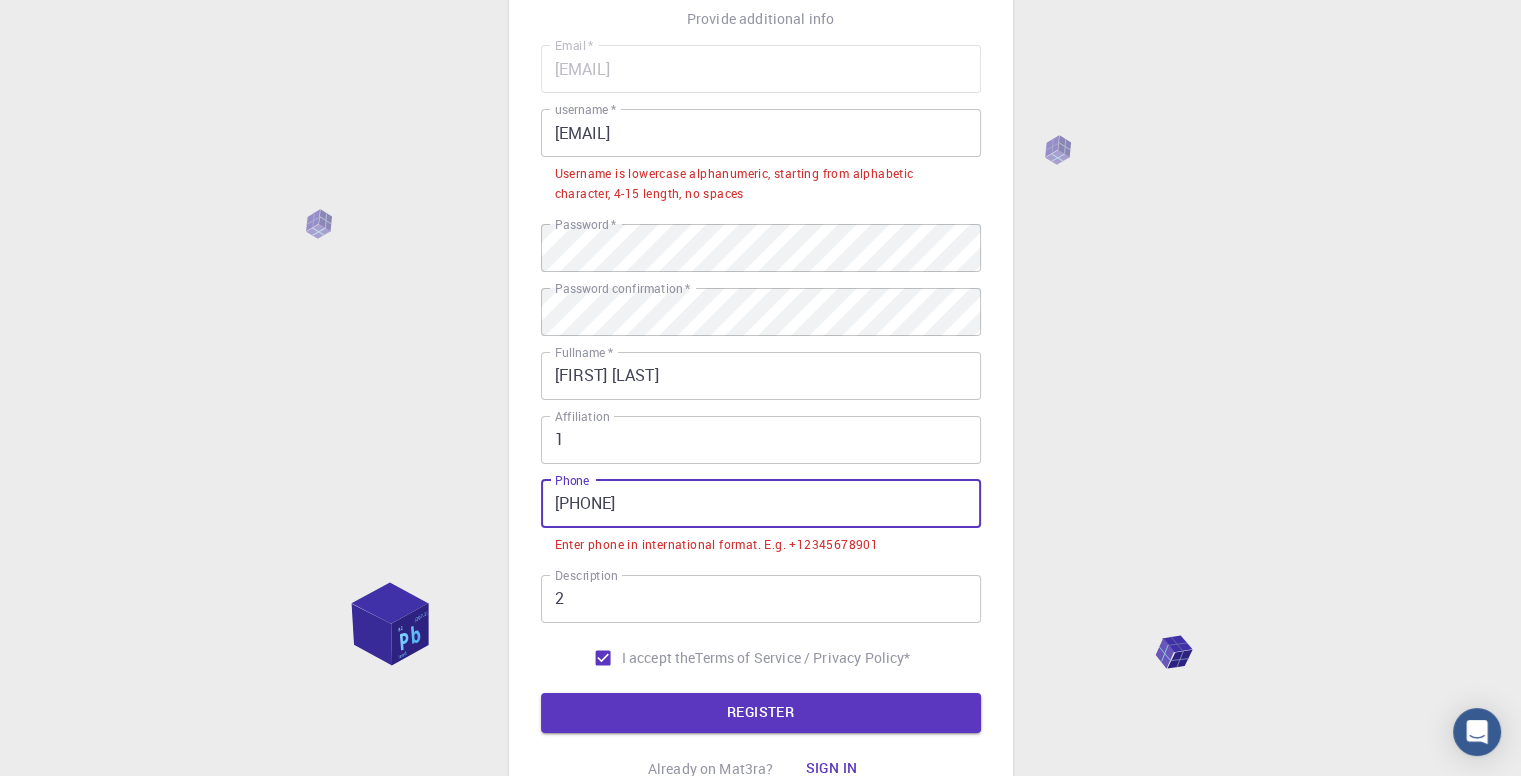click on "[PHONE]" at bounding box center [761, 504] 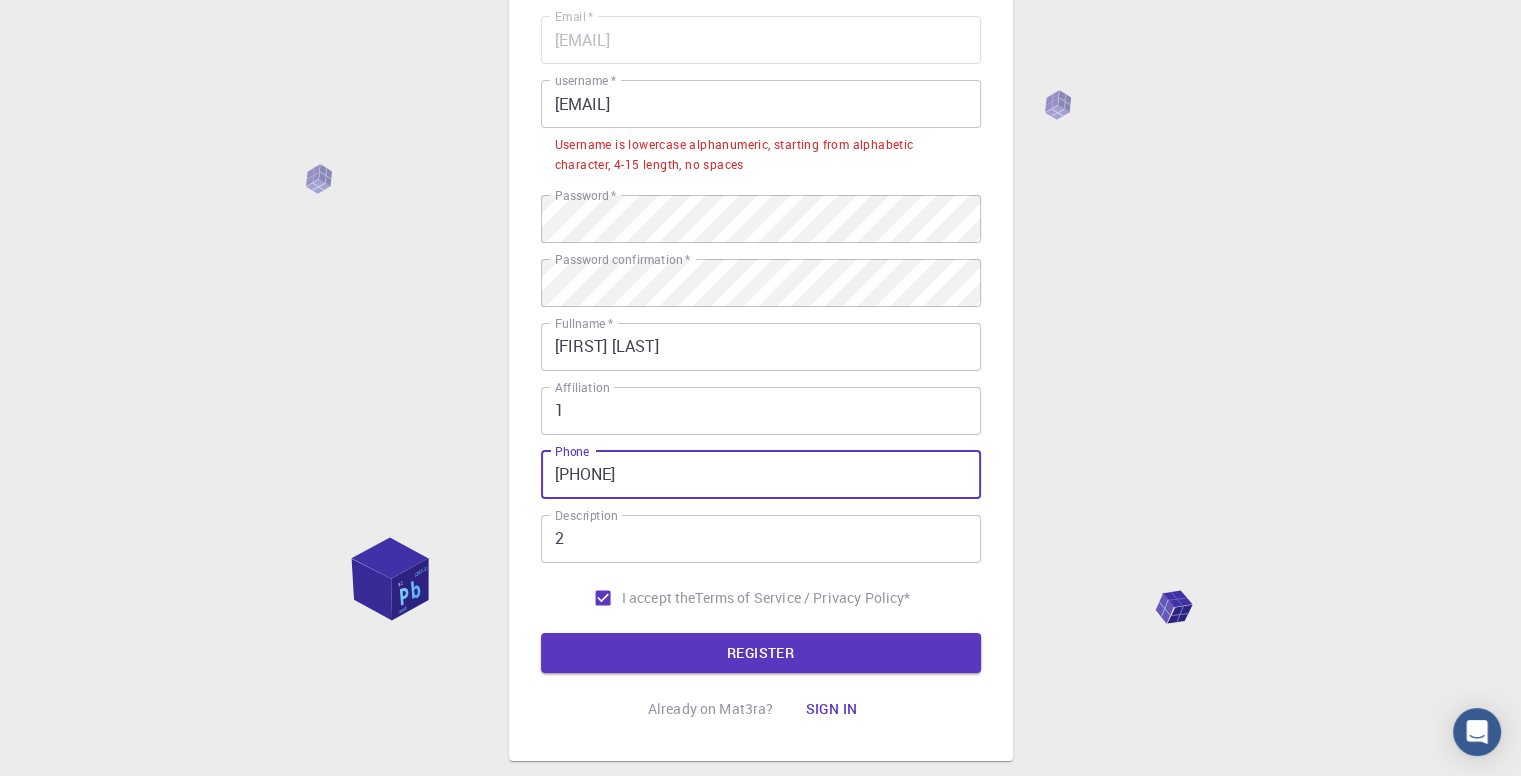 scroll, scrollTop: 160, scrollLeft: 0, axis: vertical 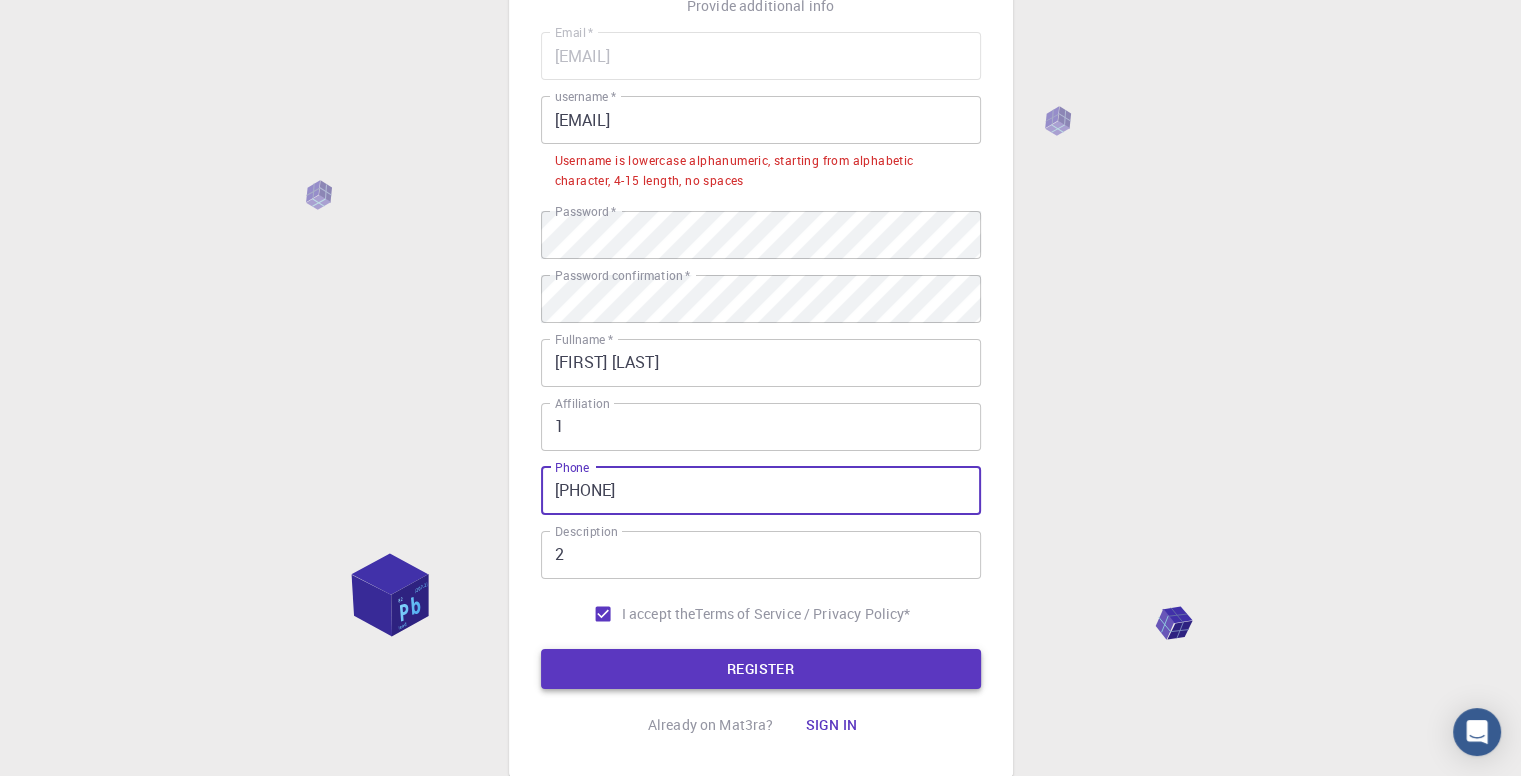 type on "[PHONE]" 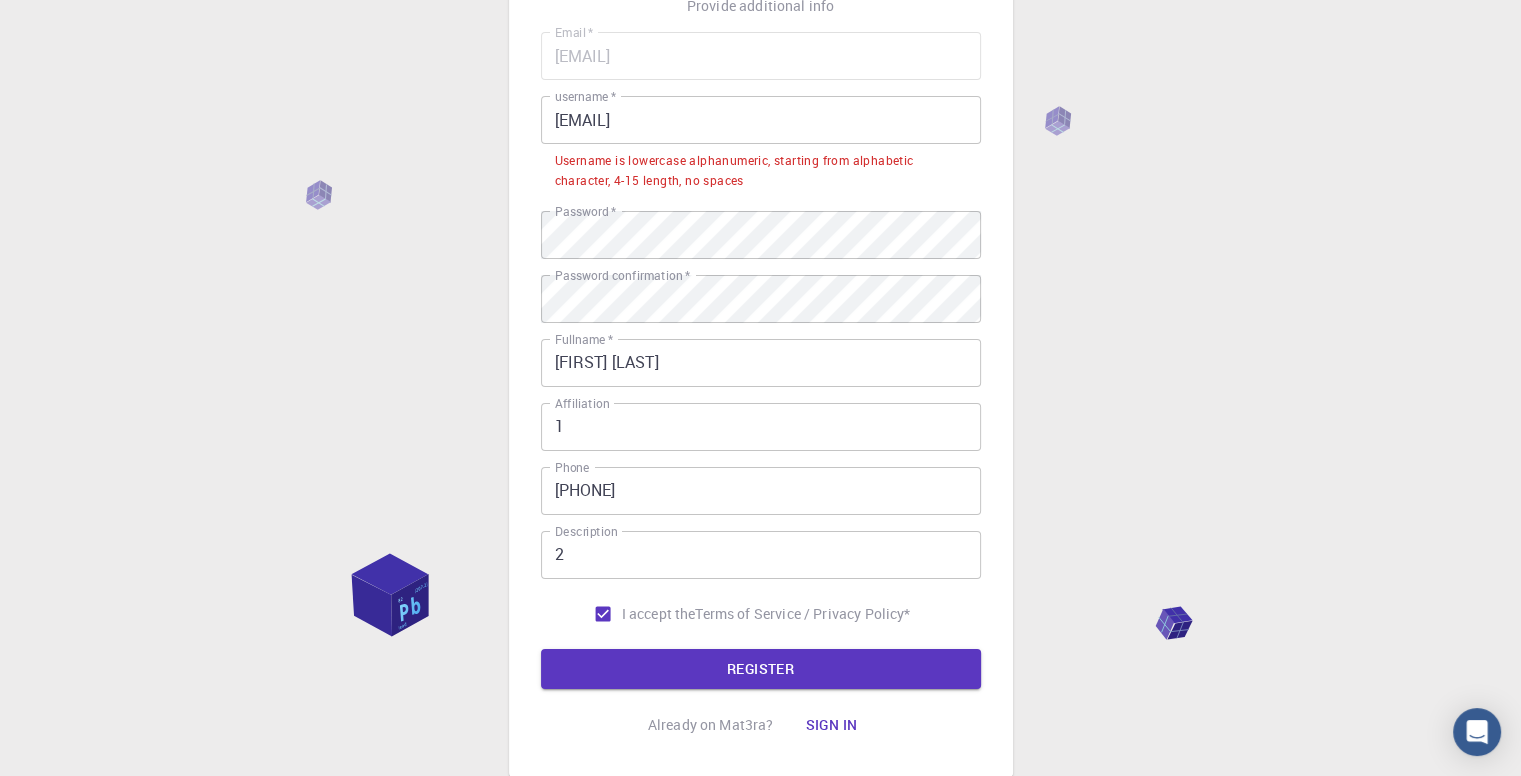 click on "[EMAIL]" at bounding box center (761, 120) 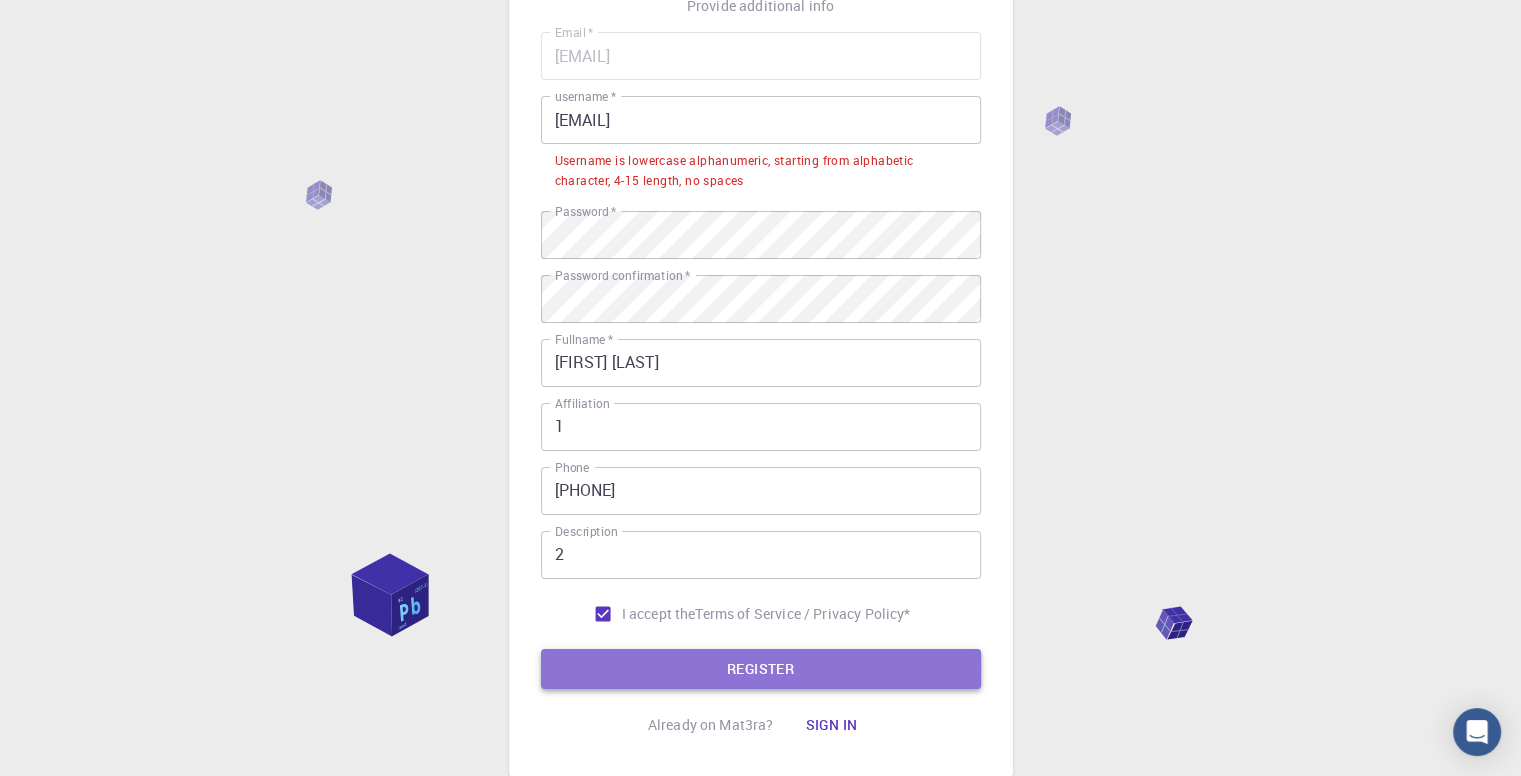 click on "REGISTER" at bounding box center (761, 669) 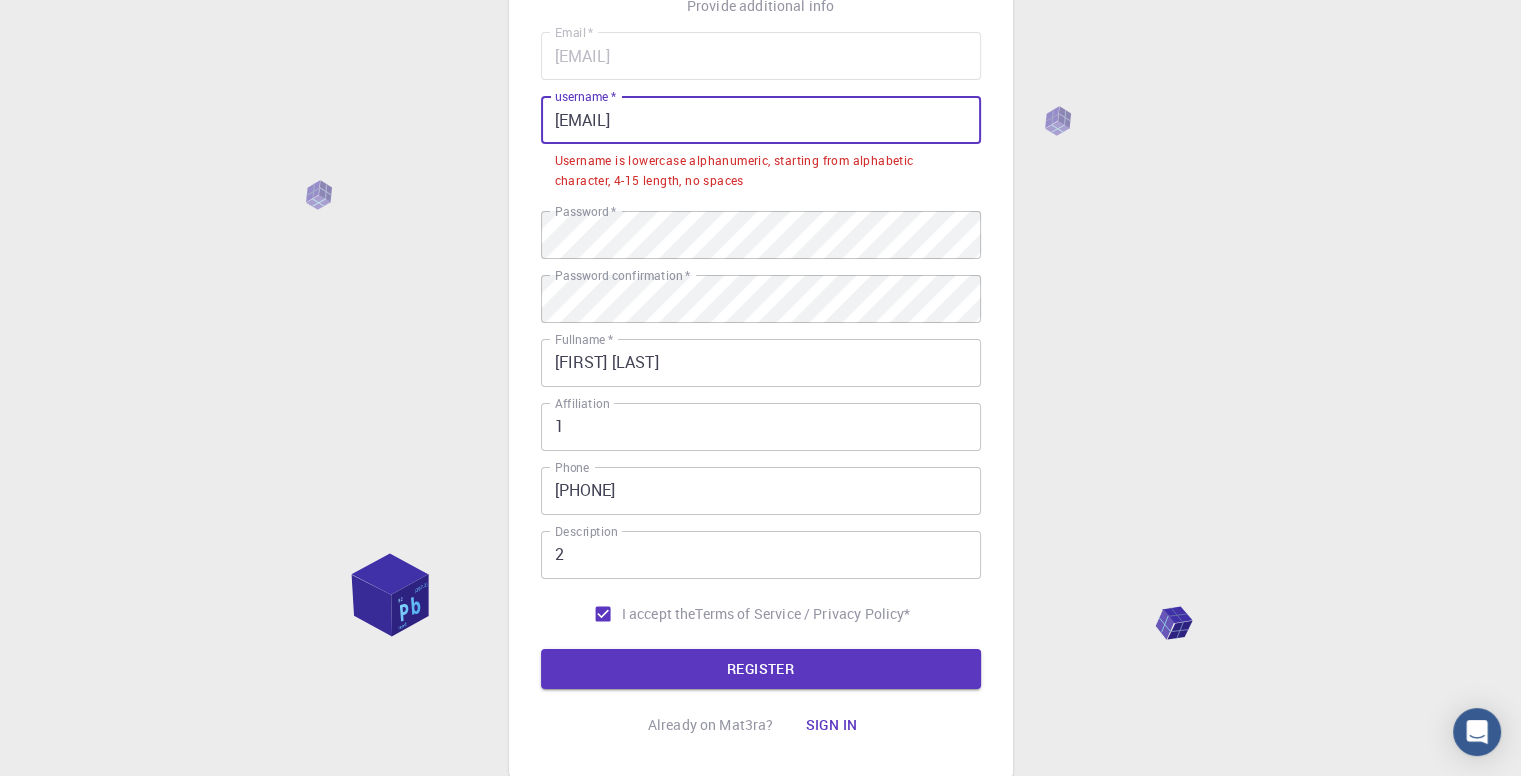 click on "[EMAIL]" at bounding box center (761, 120) 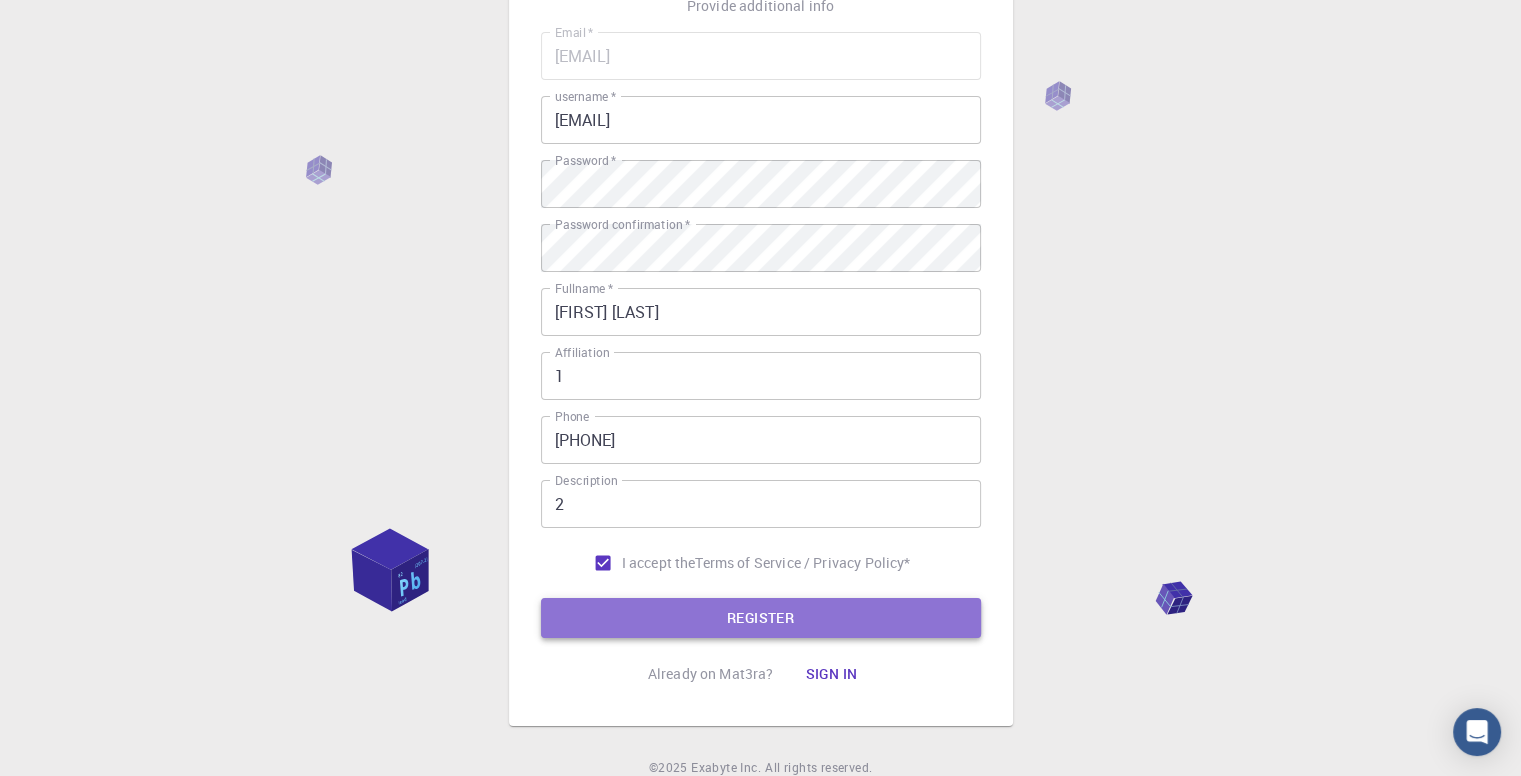 click on "REGISTER" at bounding box center (761, 618) 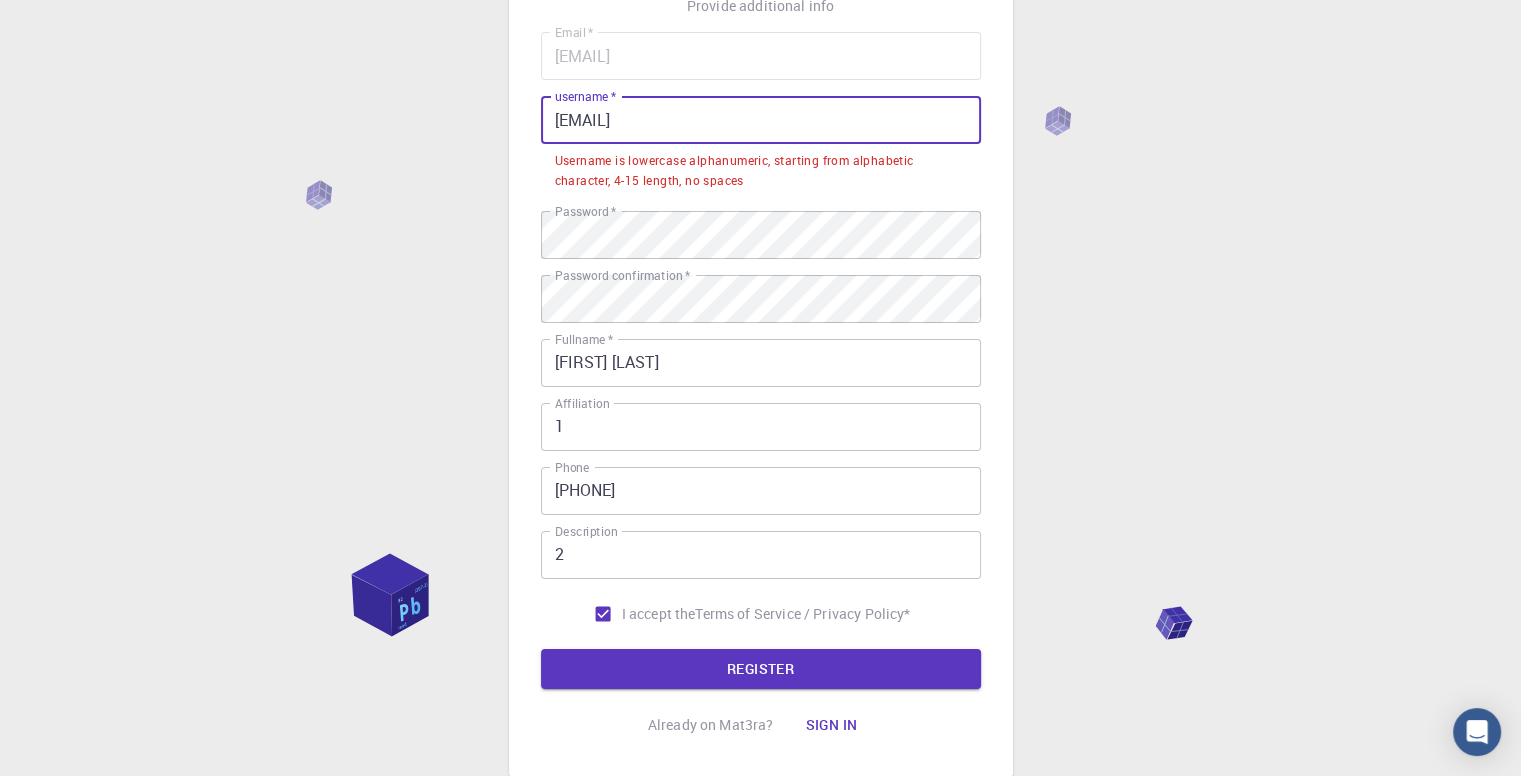 click on "[EMAIL]" at bounding box center (761, 120) 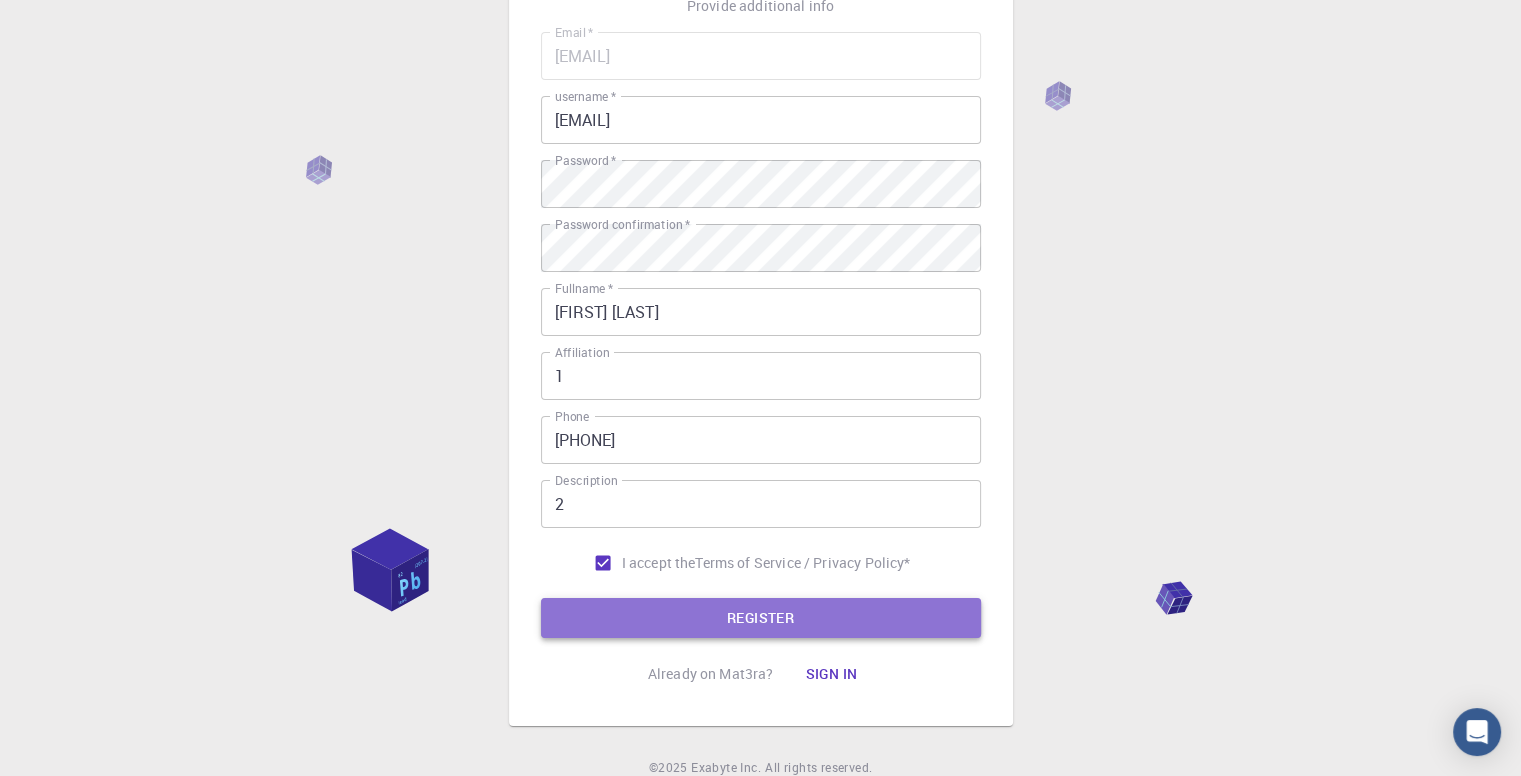 click on "REGISTER" at bounding box center [761, 618] 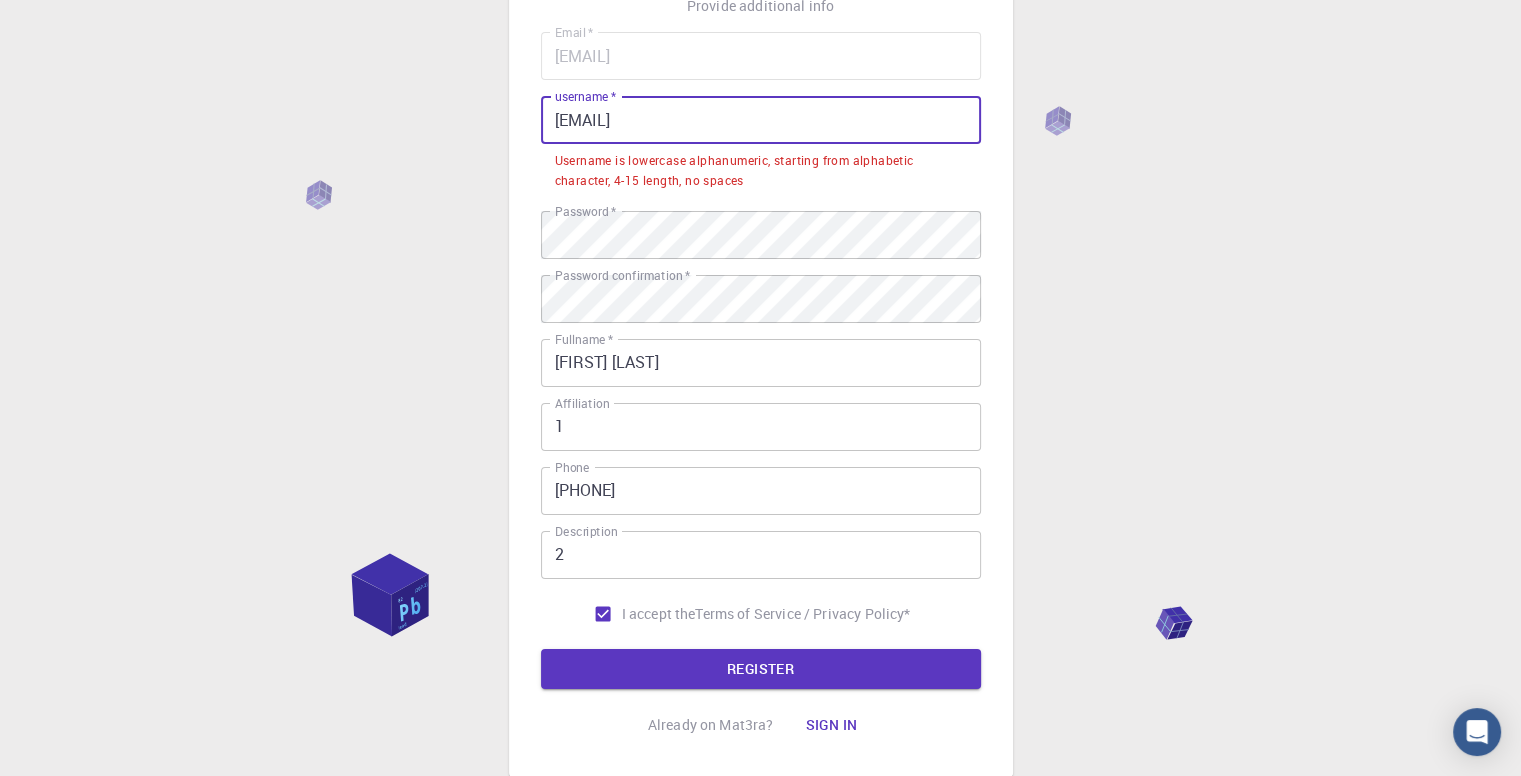 click on "[EMAIL]" at bounding box center (761, 120) 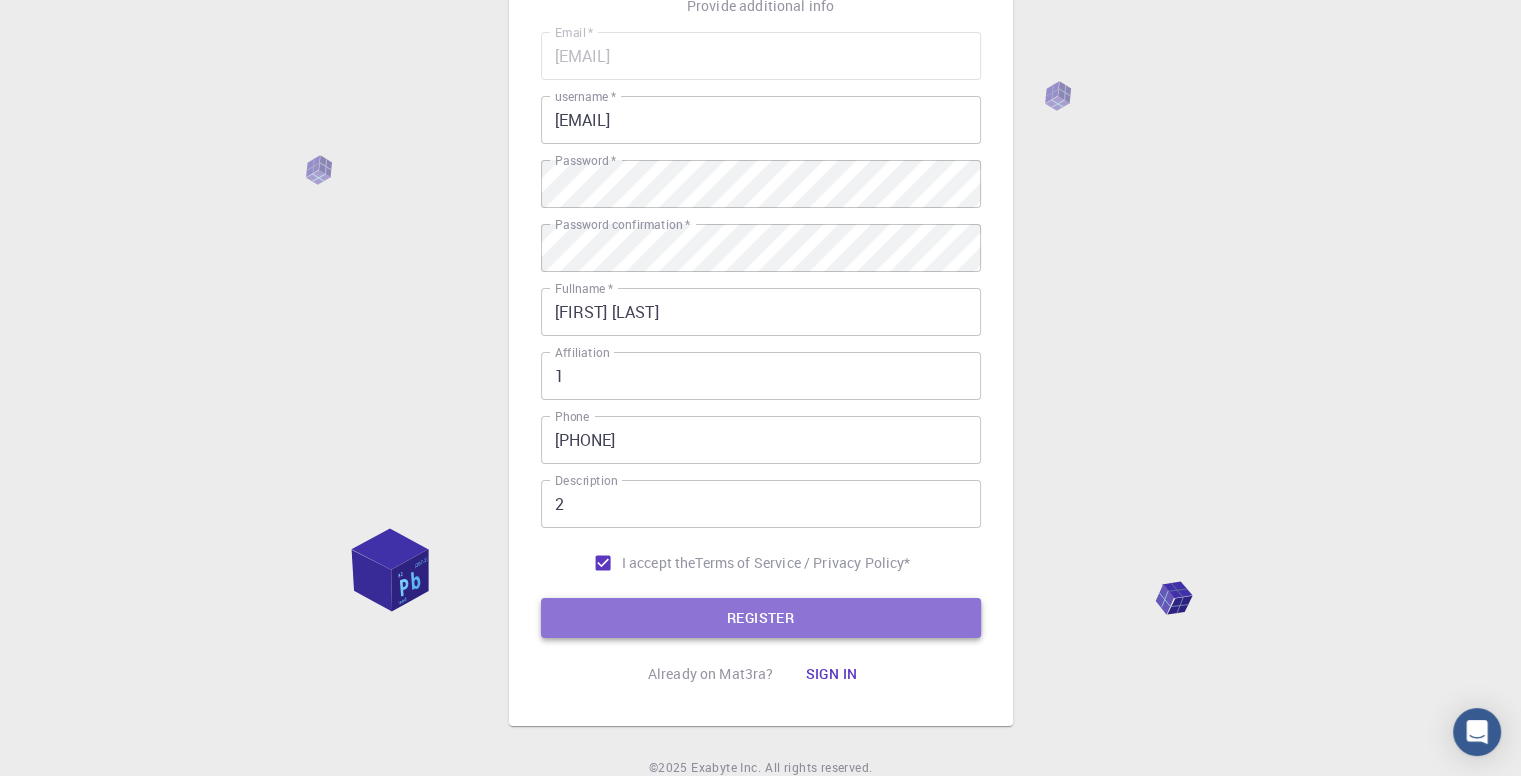 click on "REGISTER" at bounding box center [761, 618] 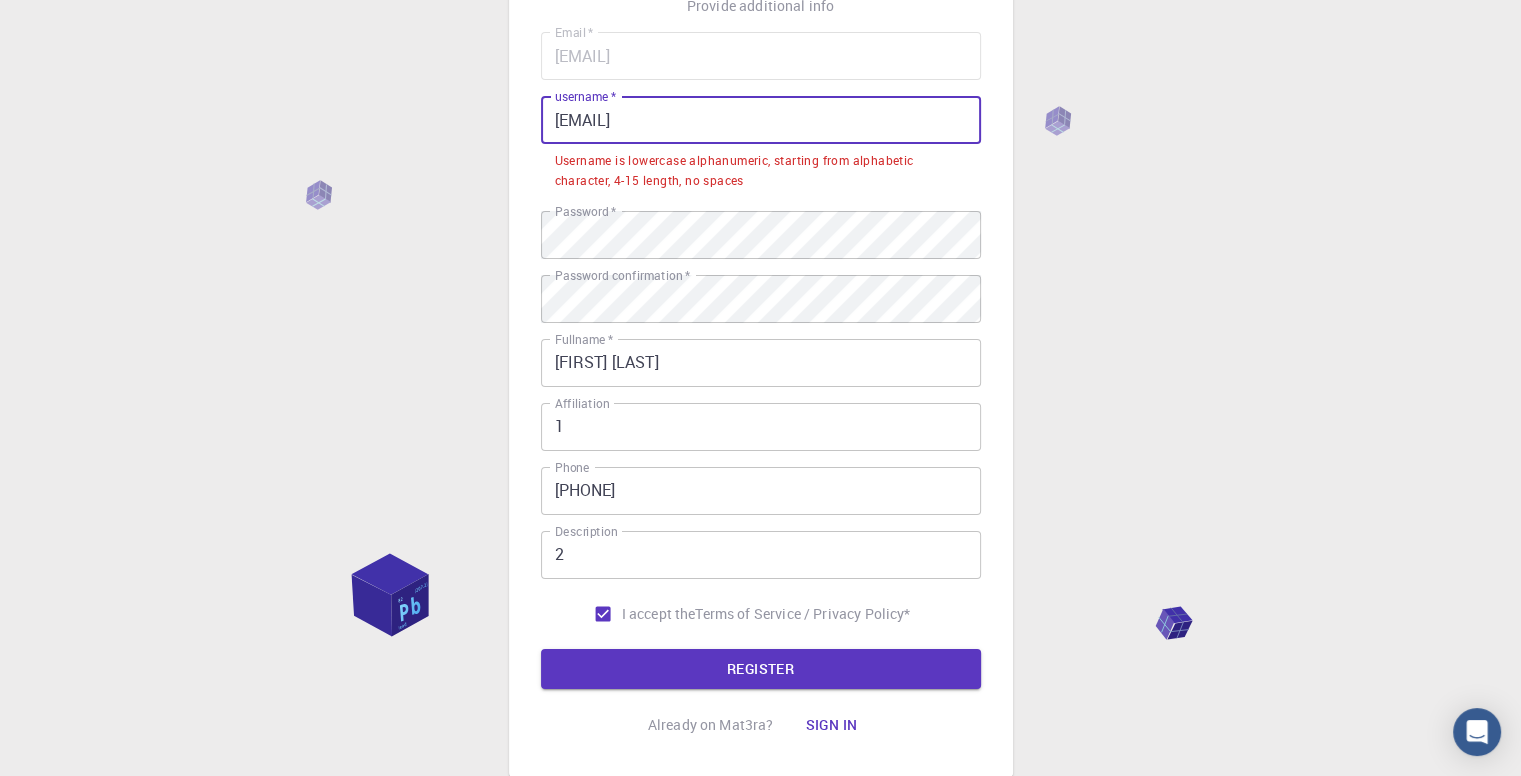 click on "[EMAIL]" at bounding box center [761, 120] 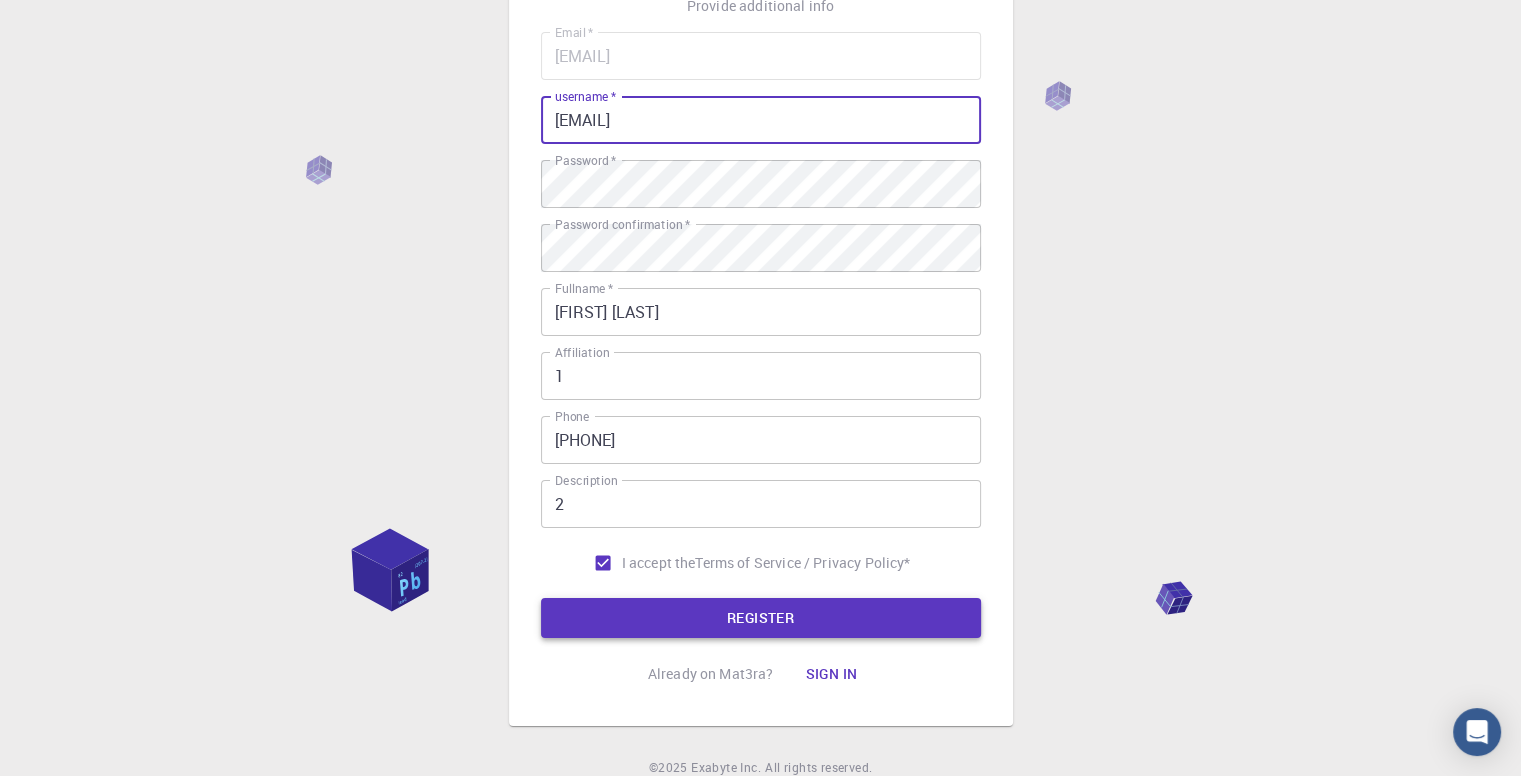 click on "REGISTER" at bounding box center [761, 618] 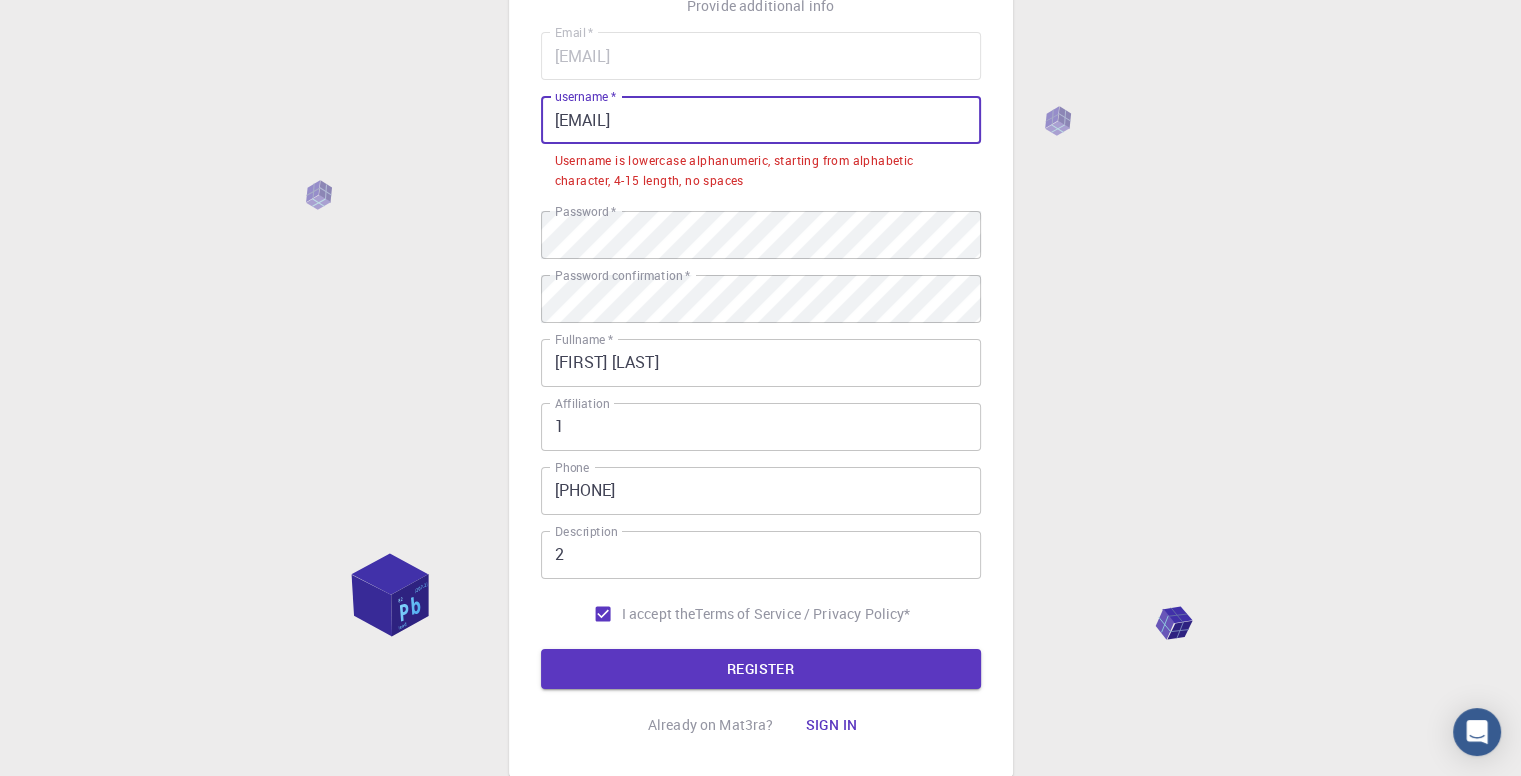 click on "[EMAIL]" at bounding box center [761, 120] 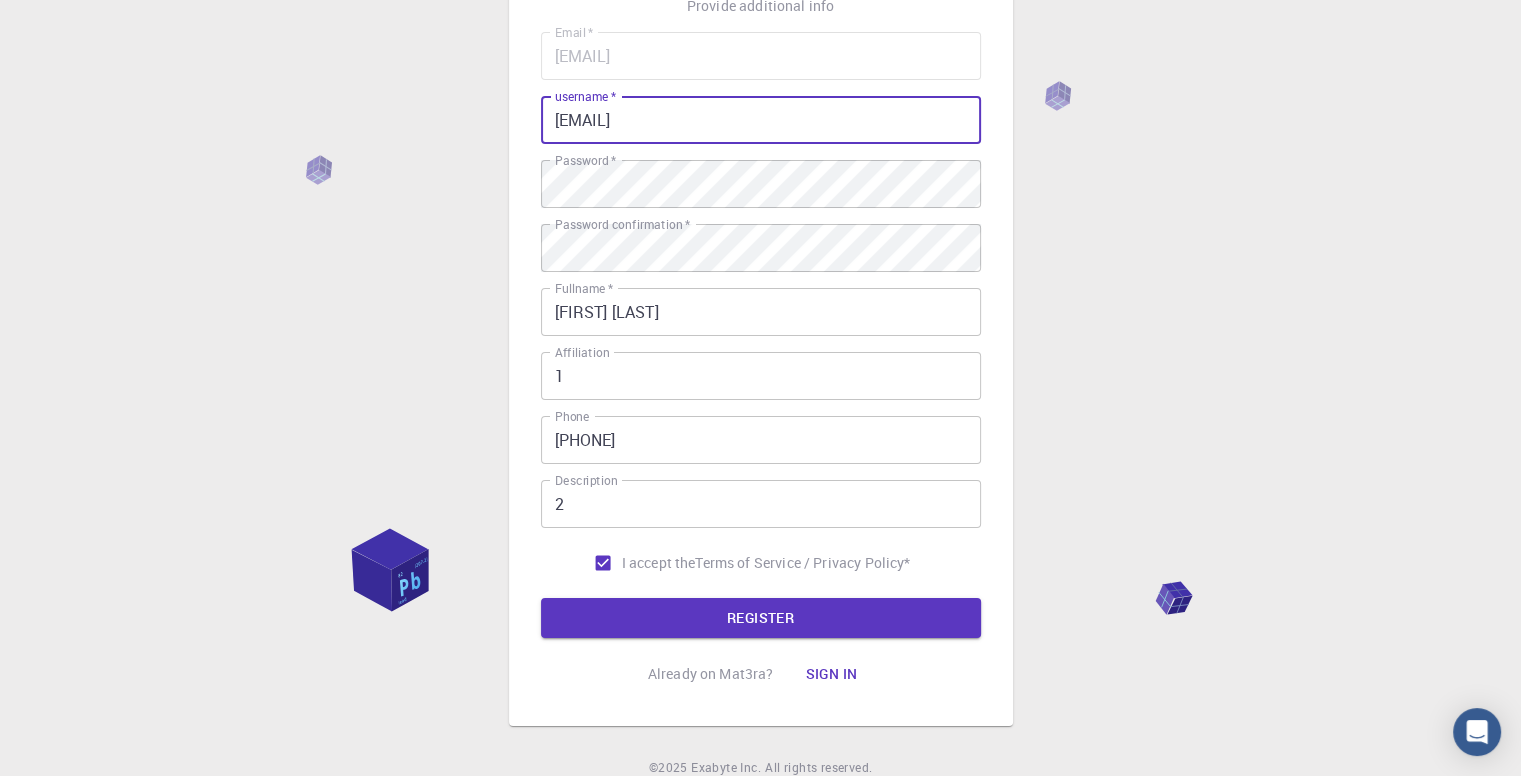 click on "[EMAIL]" at bounding box center (761, 120) 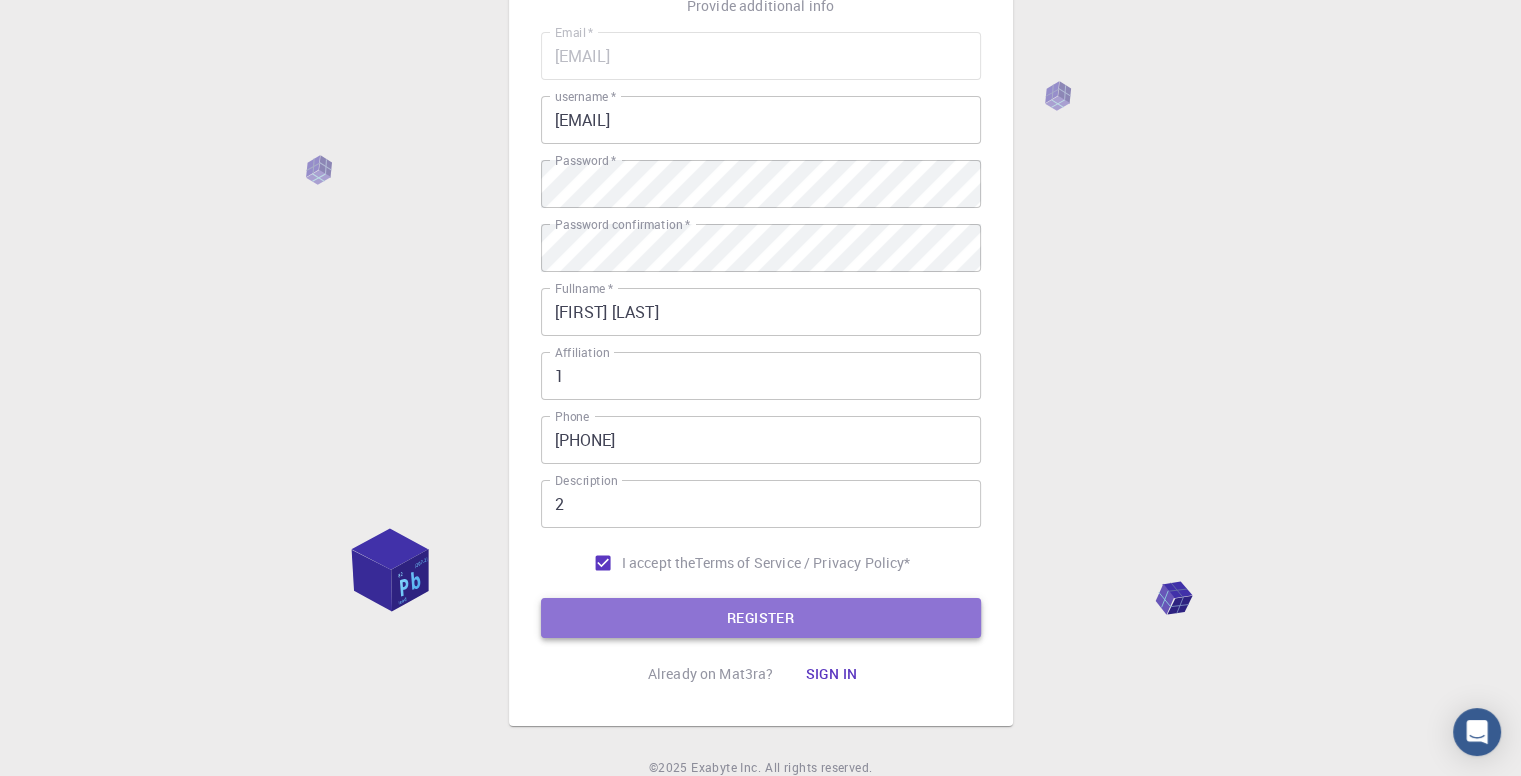 click on "REGISTER" at bounding box center [761, 618] 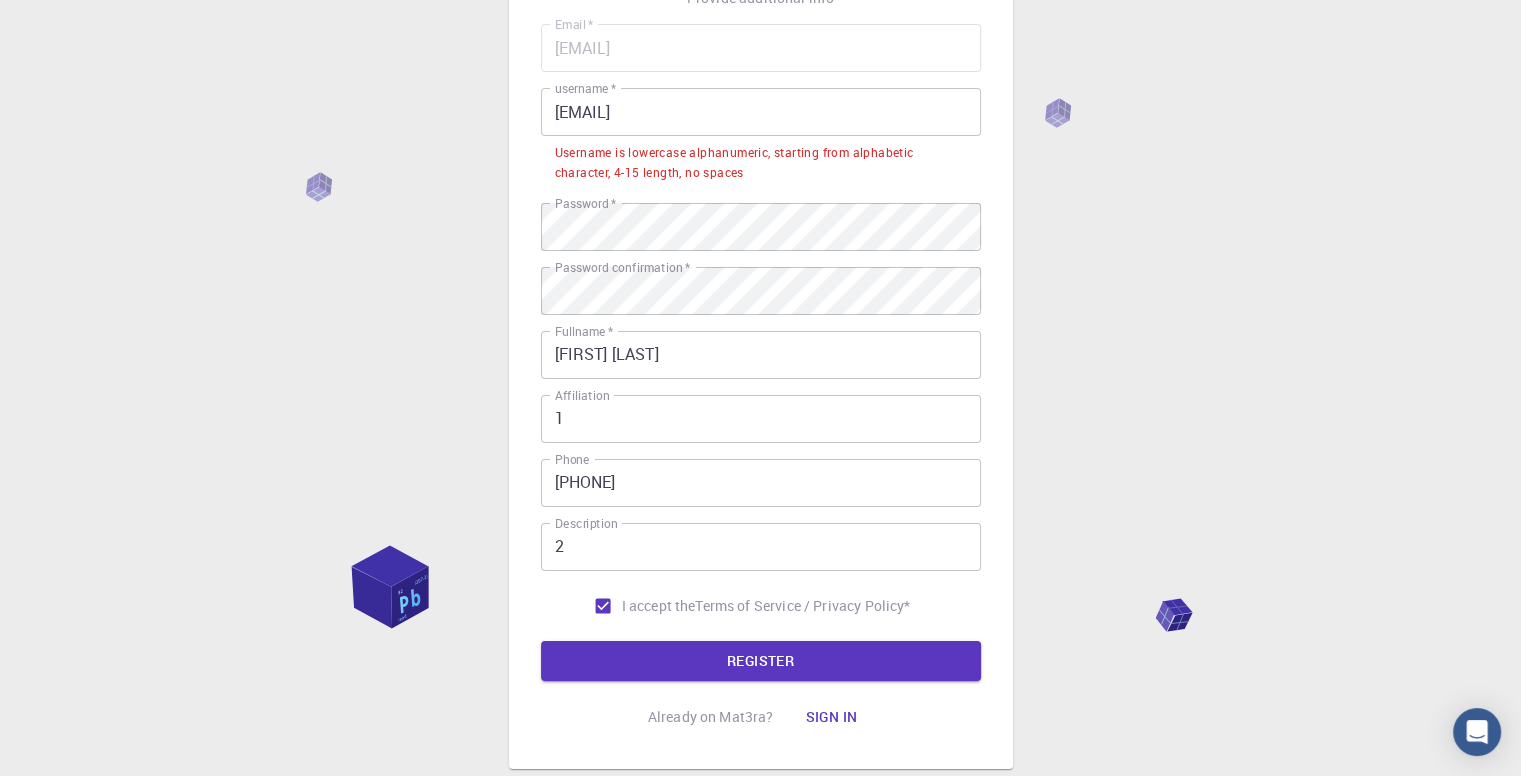 scroll, scrollTop: 170, scrollLeft: 0, axis: vertical 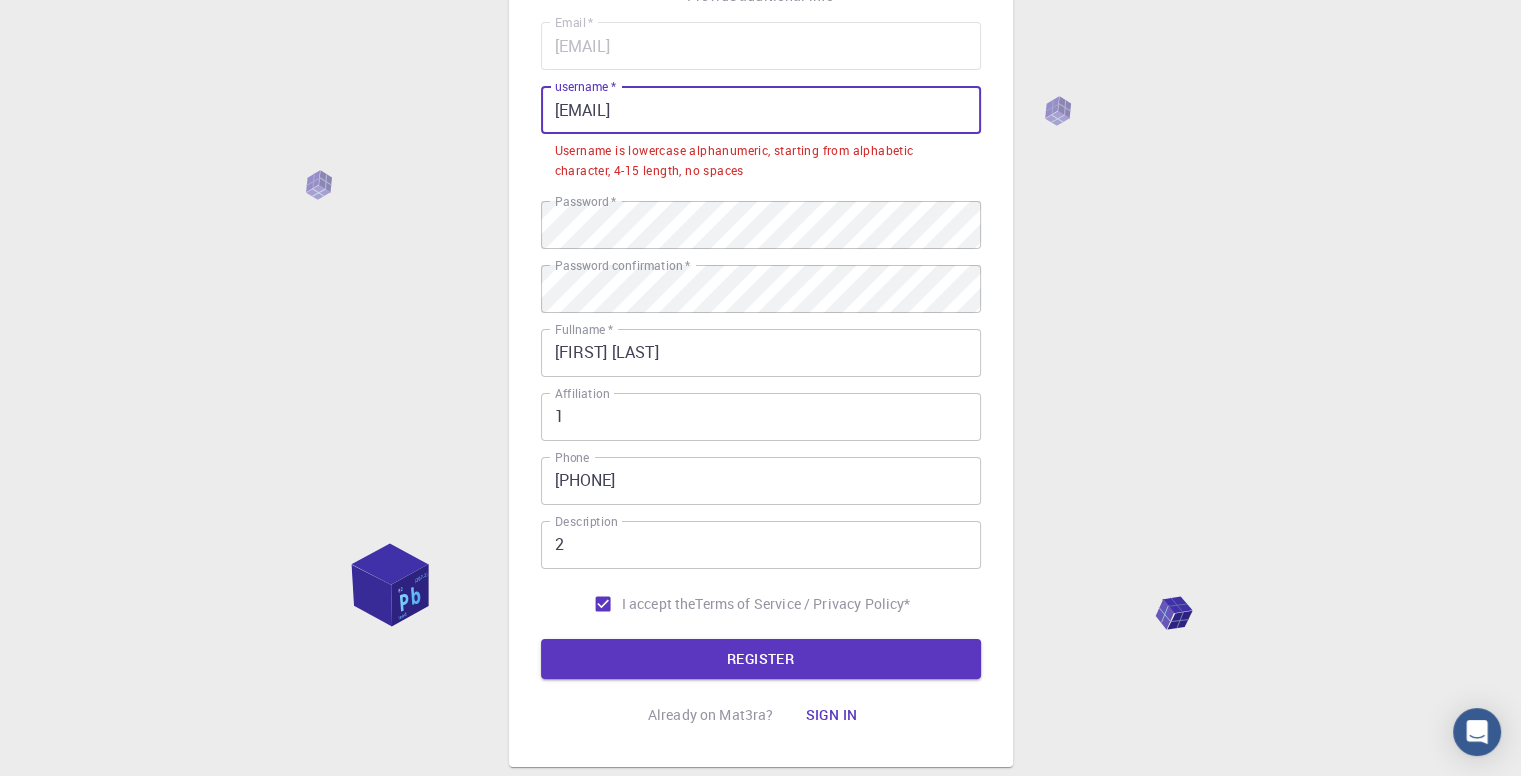 click on "[EMAIL]" at bounding box center [761, 110] 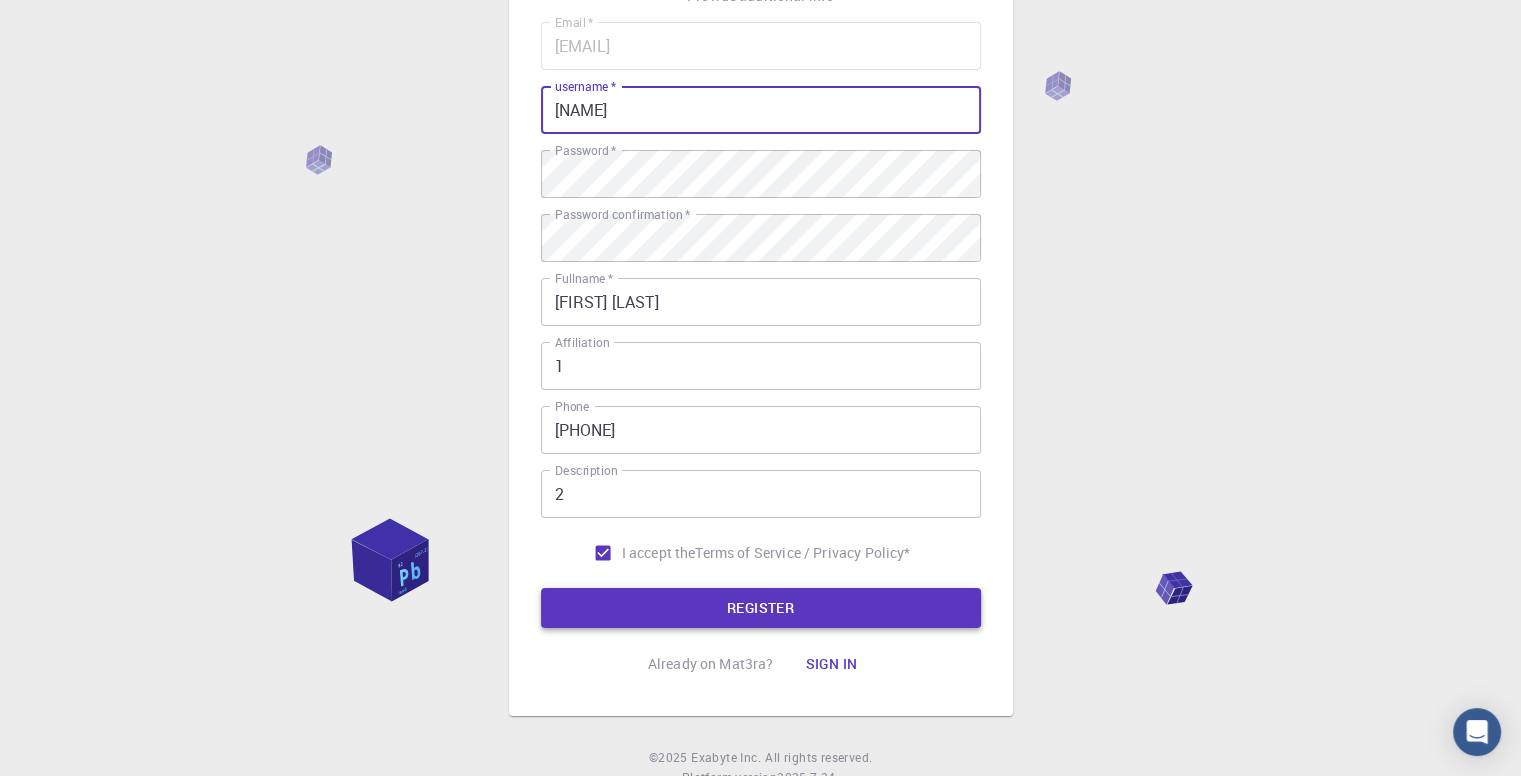 type on "[NAME]" 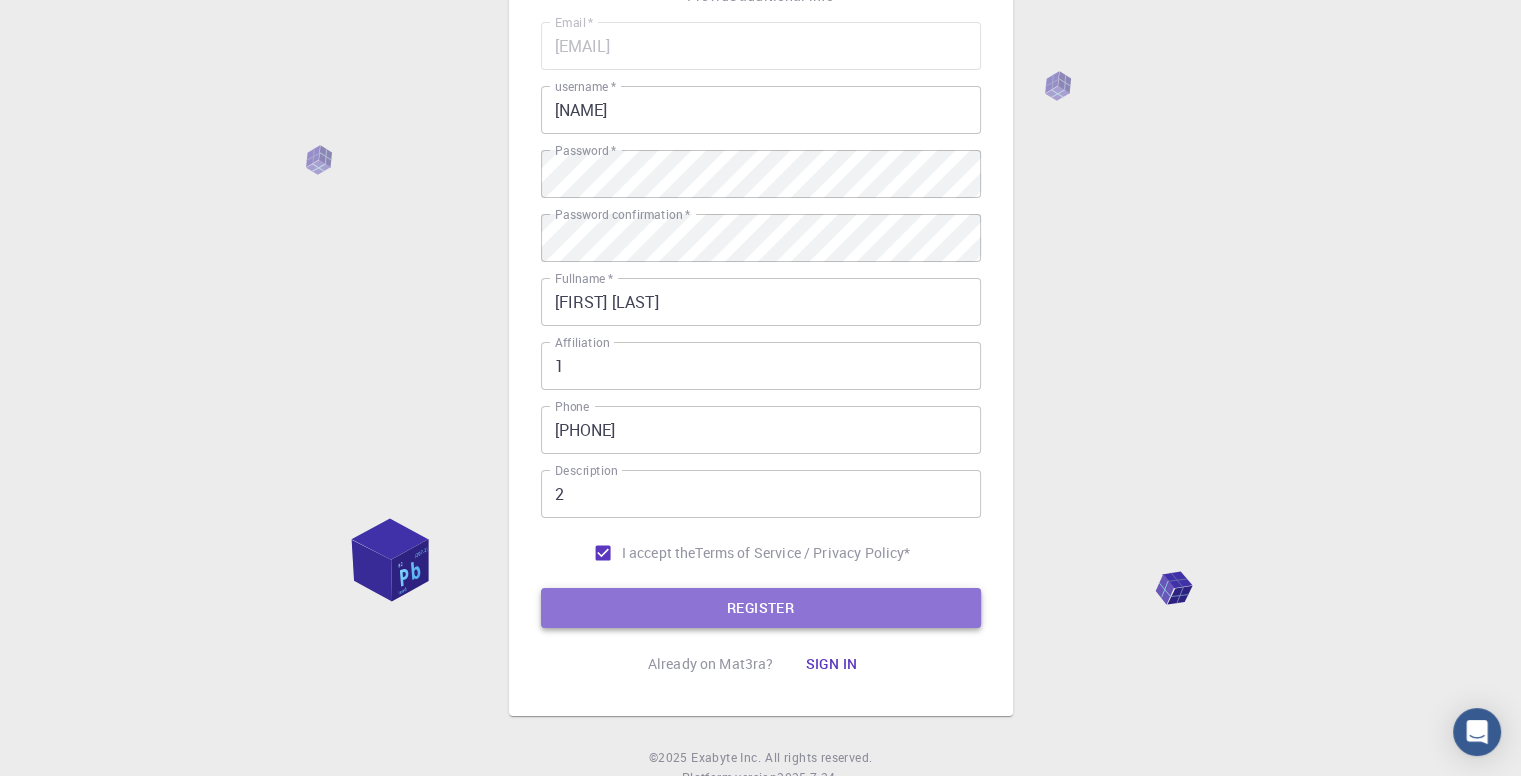 click on "REGISTER" at bounding box center (761, 608) 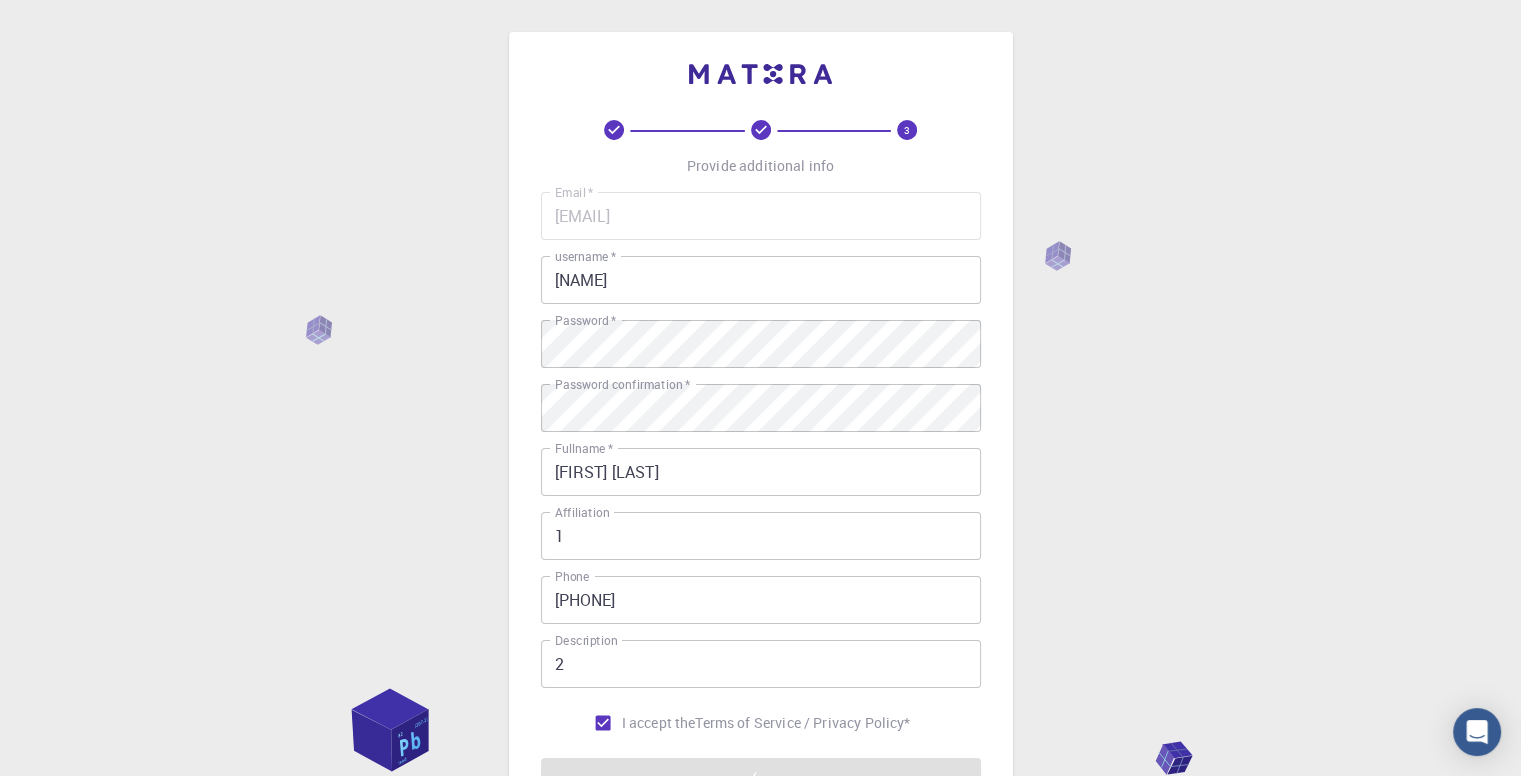 scroll, scrollTop: 241, scrollLeft: 0, axis: vertical 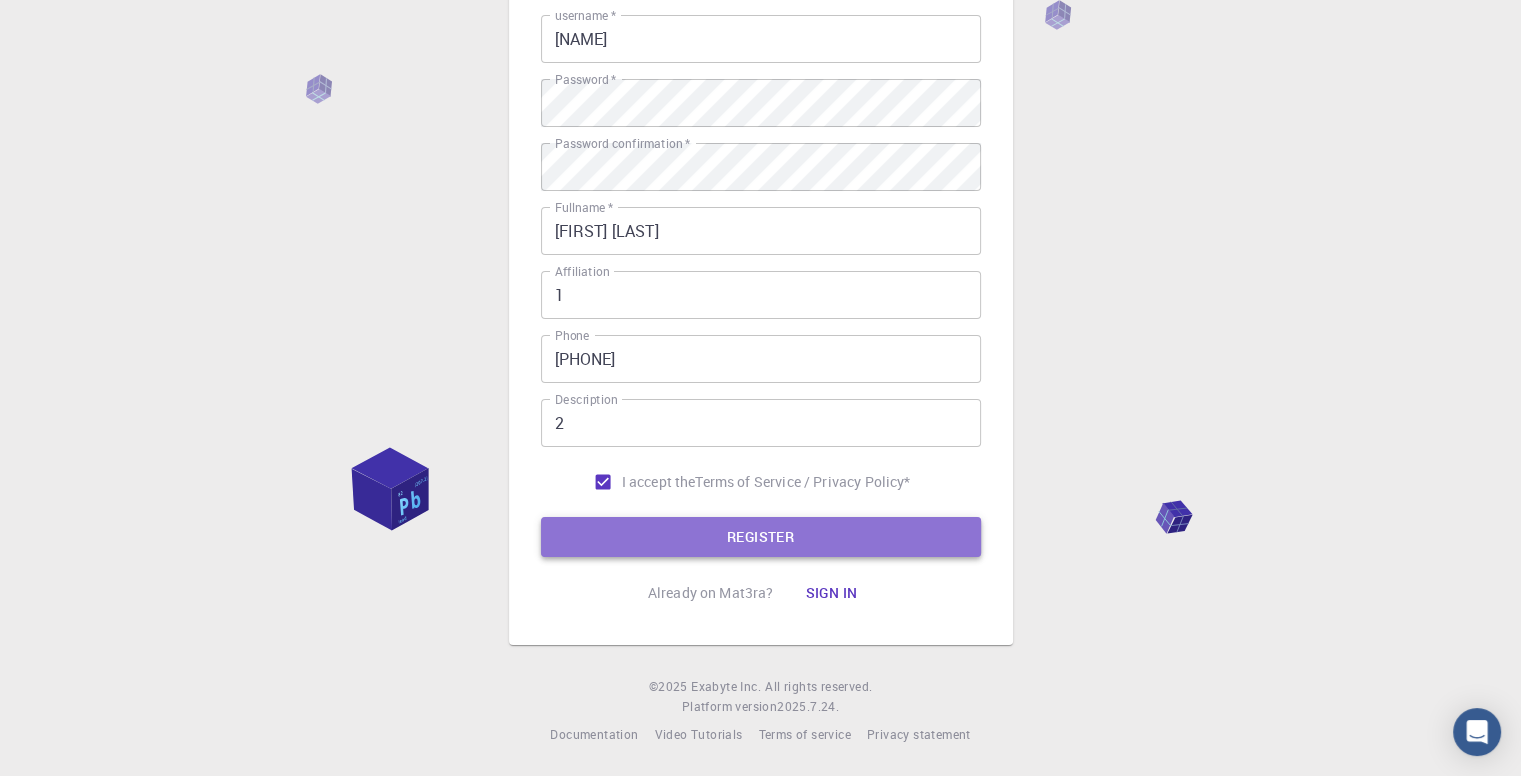 click on "REGISTER" at bounding box center (761, 537) 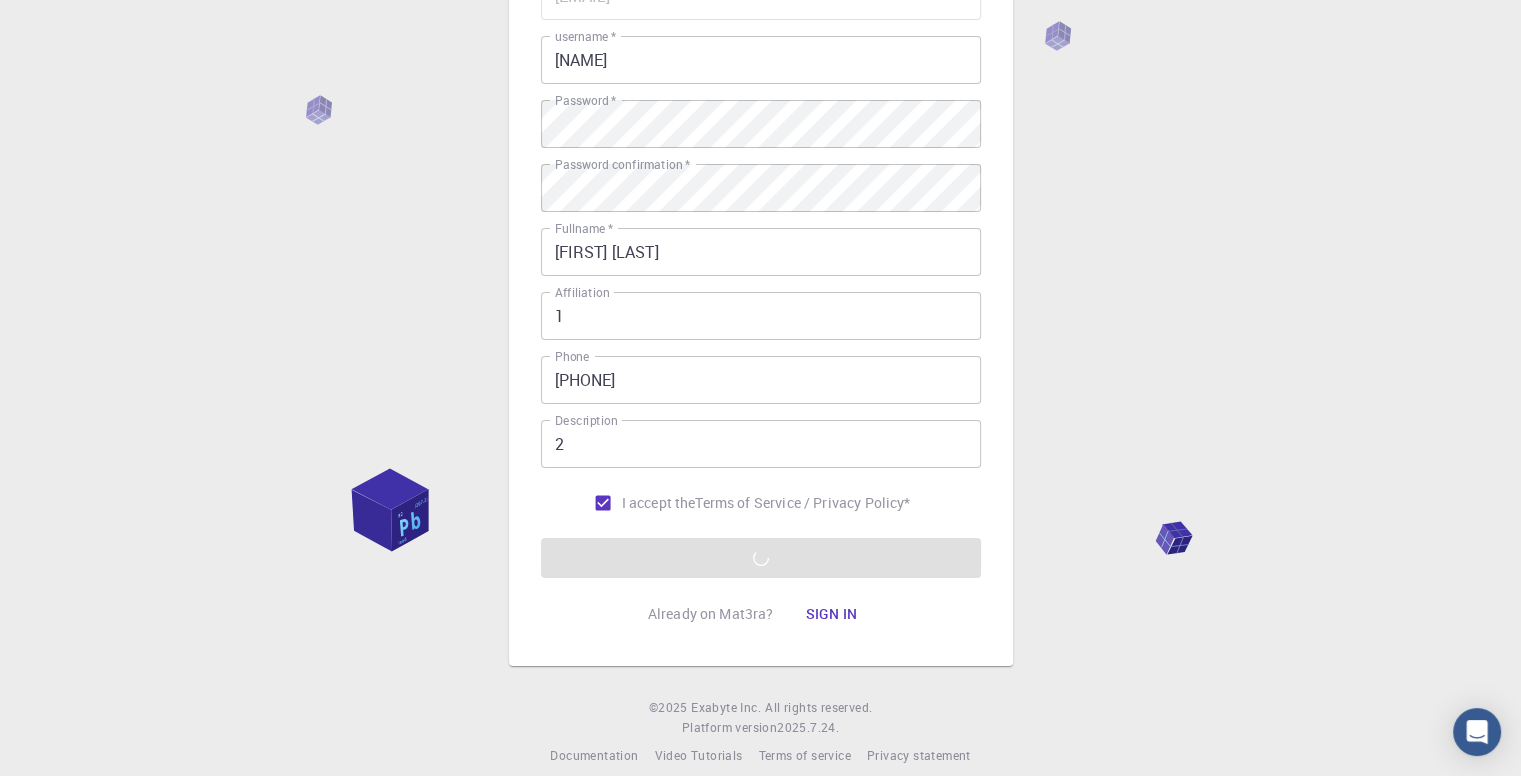 scroll, scrollTop: 241, scrollLeft: 0, axis: vertical 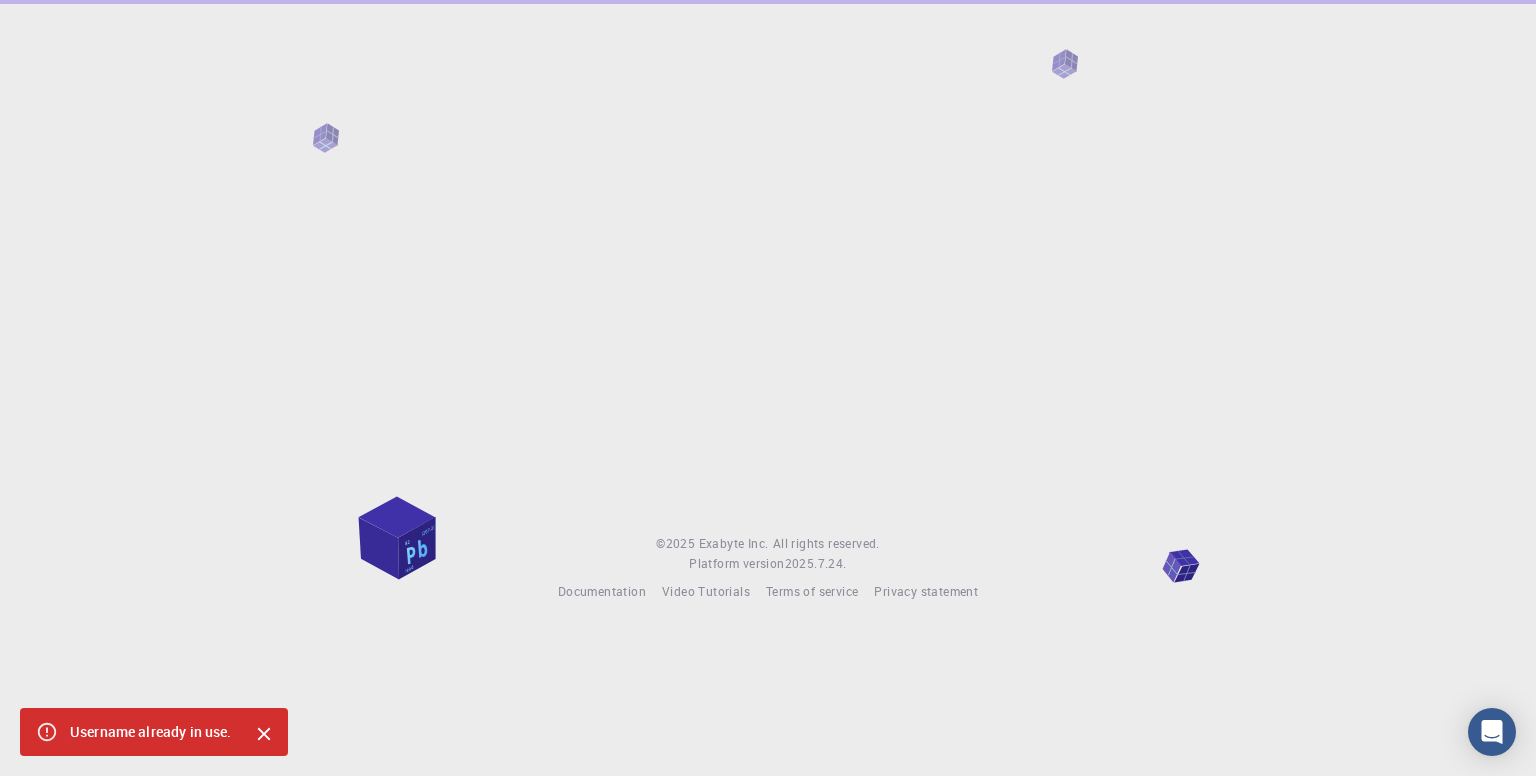 click on "©  [YEAR]" at bounding box center [677, 544] 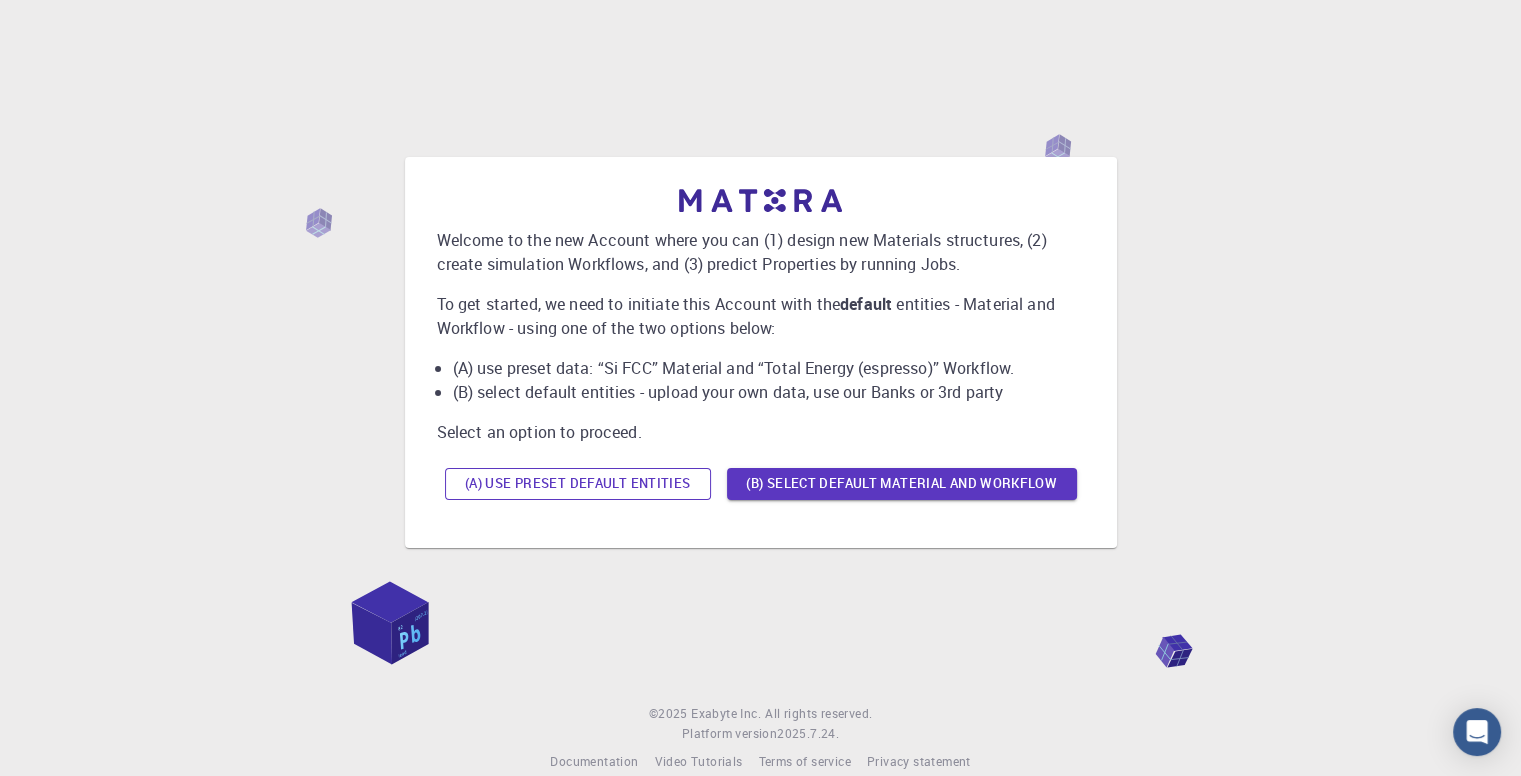 scroll, scrollTop: 0, scrollLeft: 0, axis: both 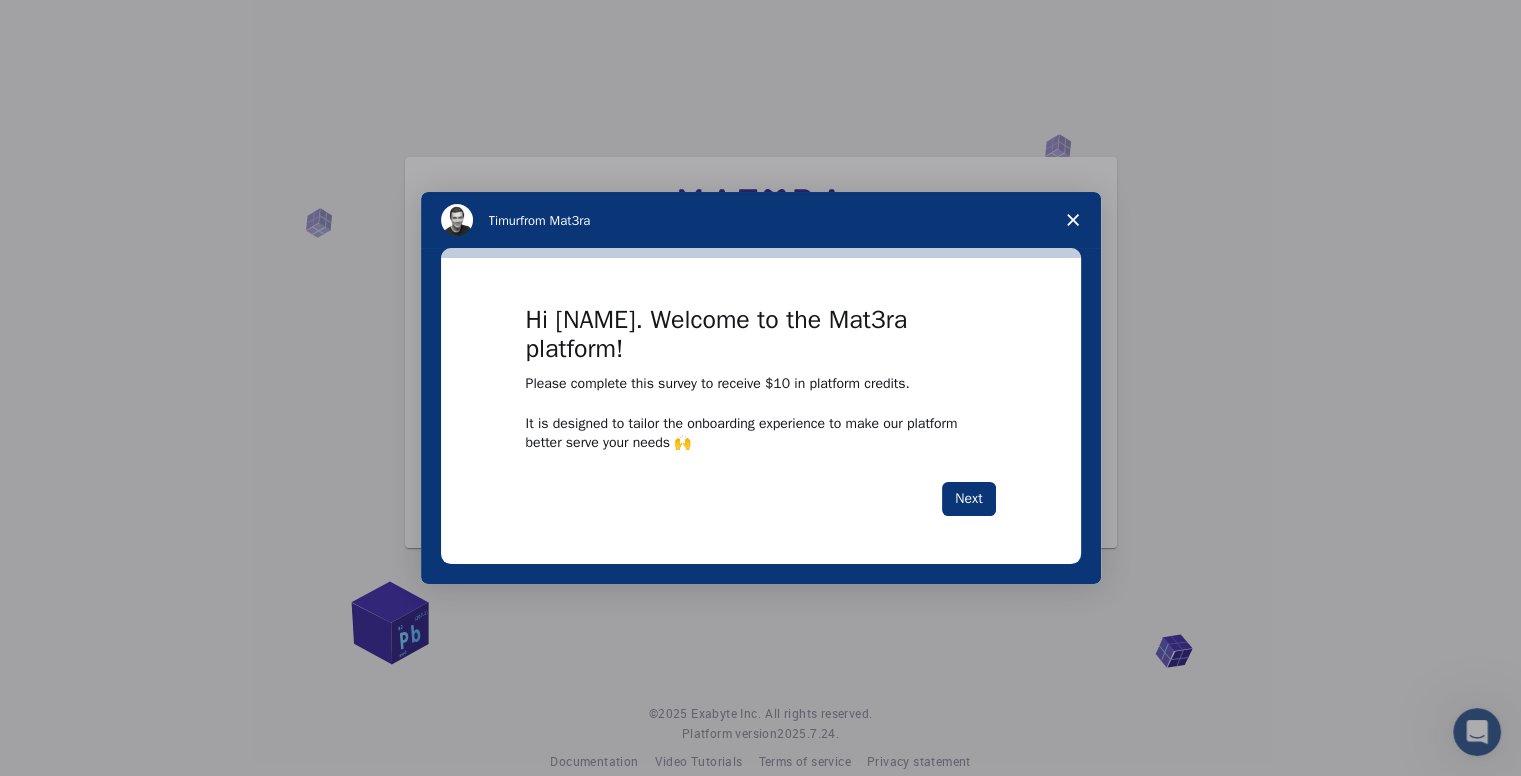 click 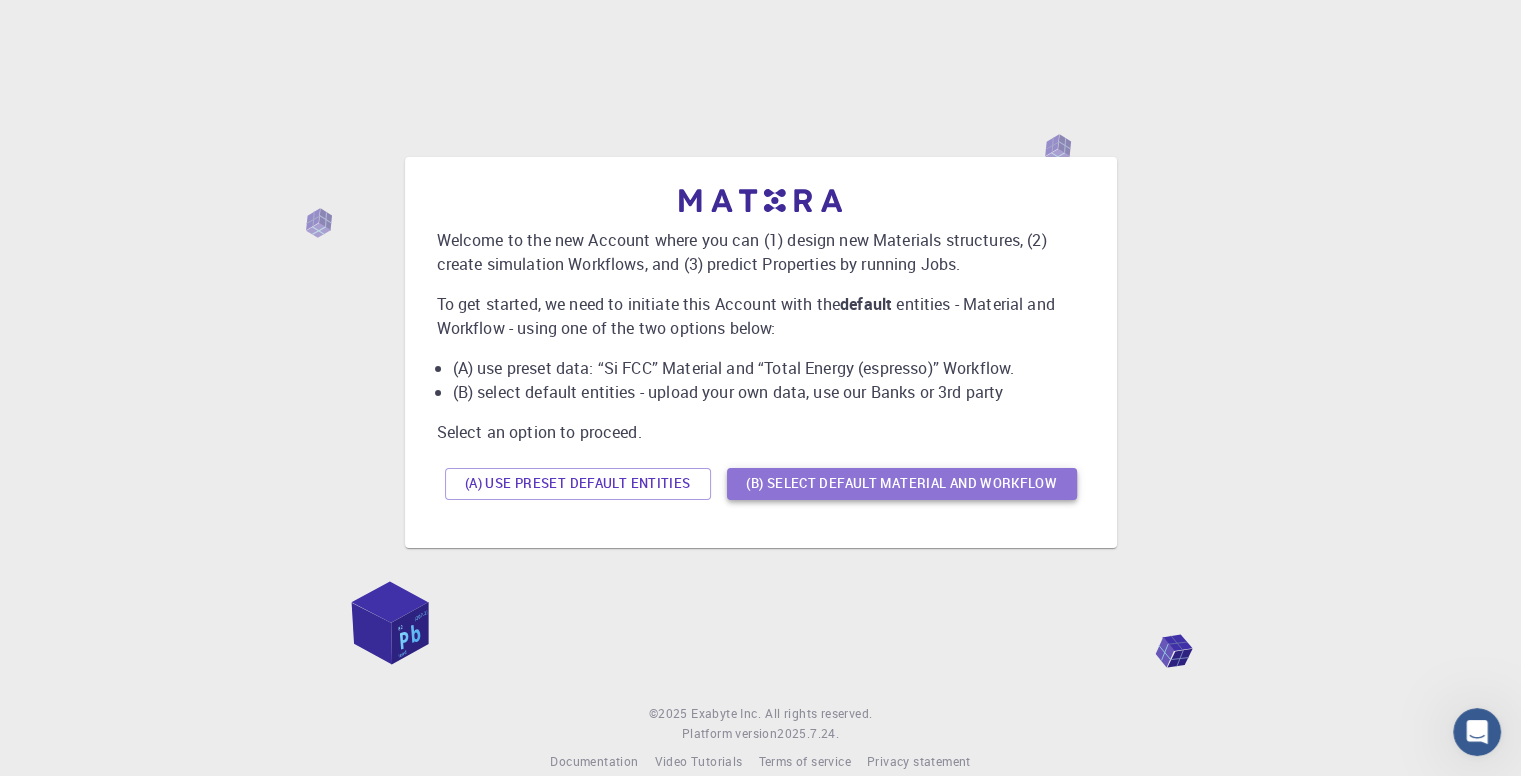 click on "(B) Select default material and workflow" at bounding box center [902, 484] 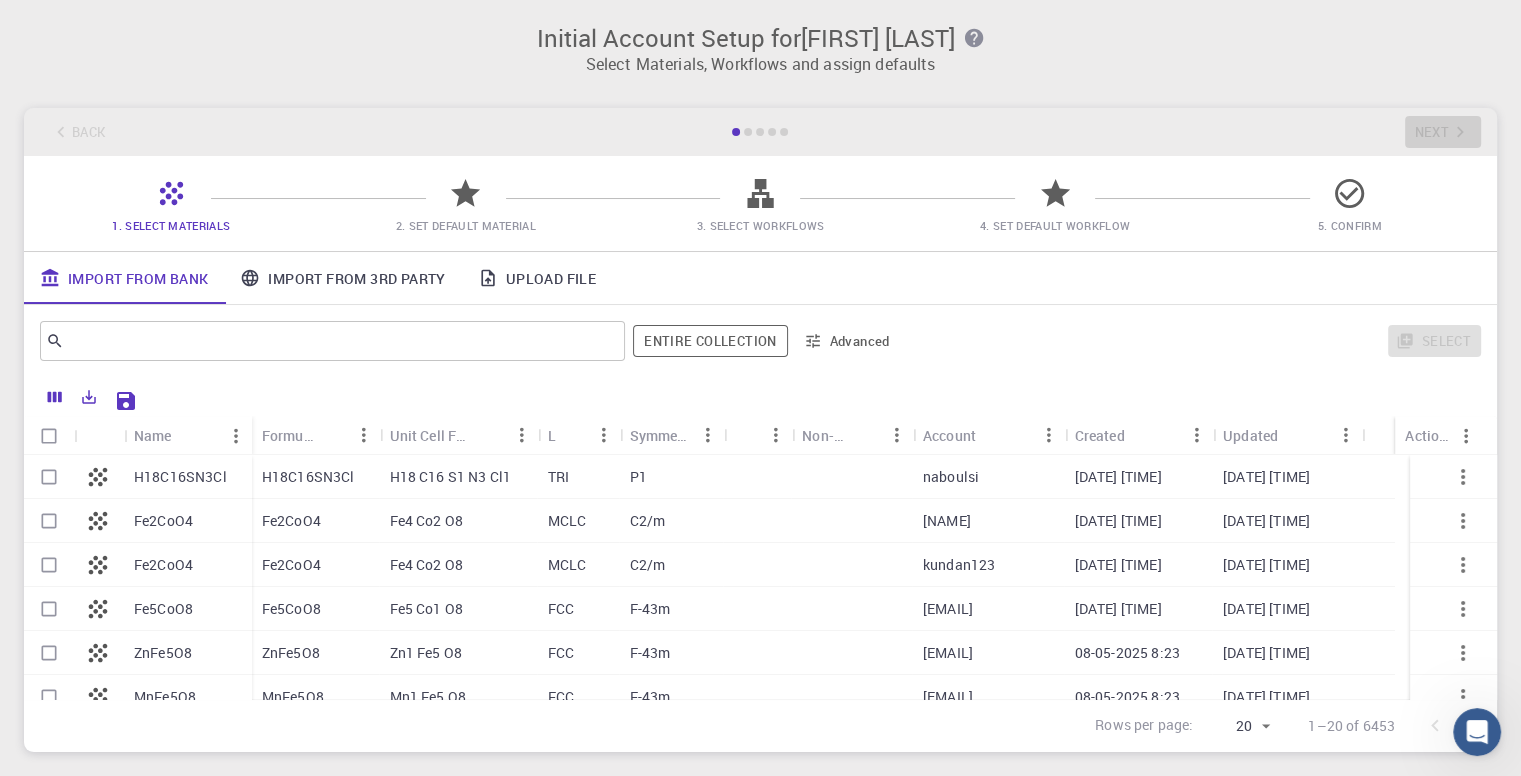 click on "Fe2CoO4" at bounding box center [188, 521] 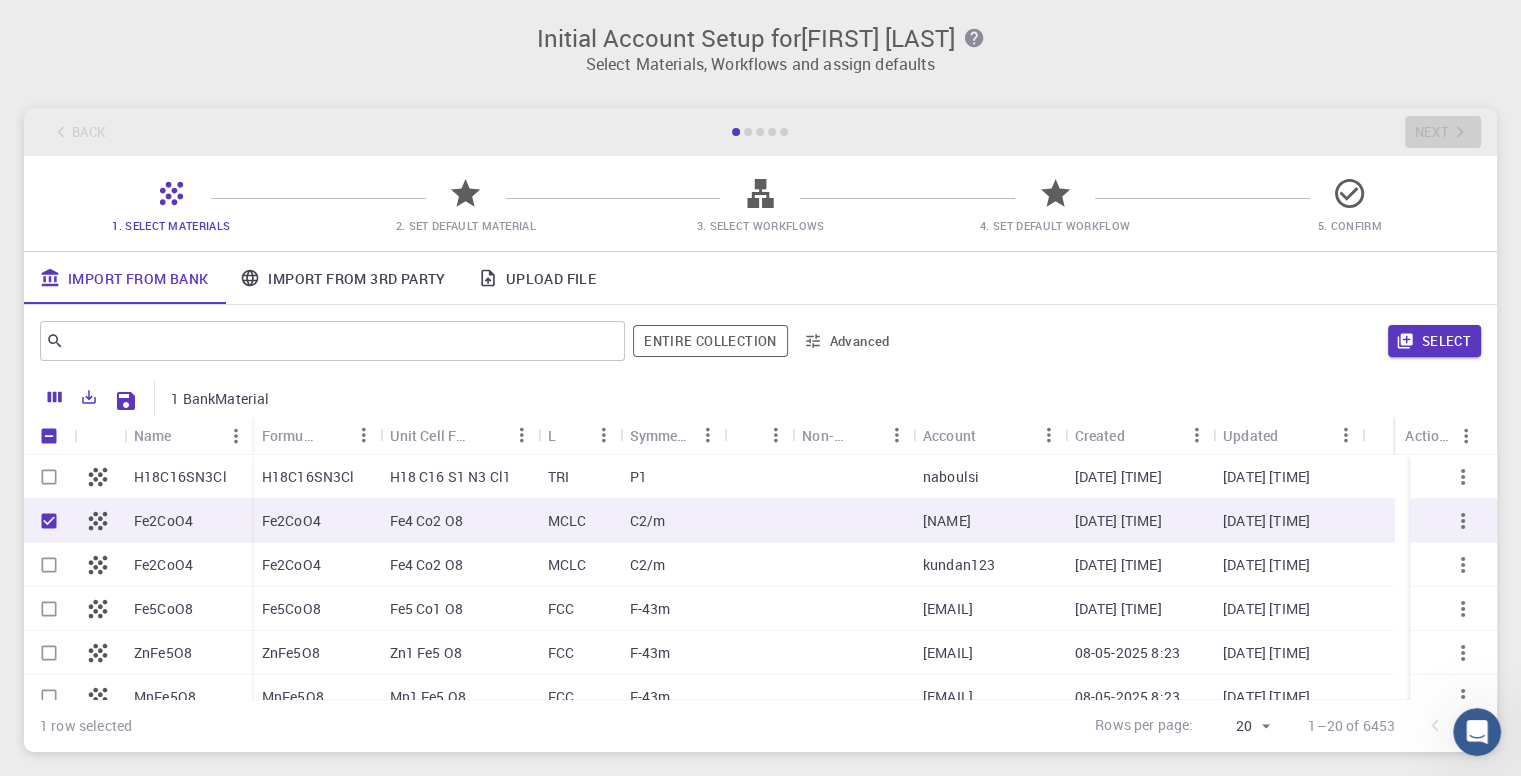 click on "Fe2CoO4" at bounding box center [188, 521] 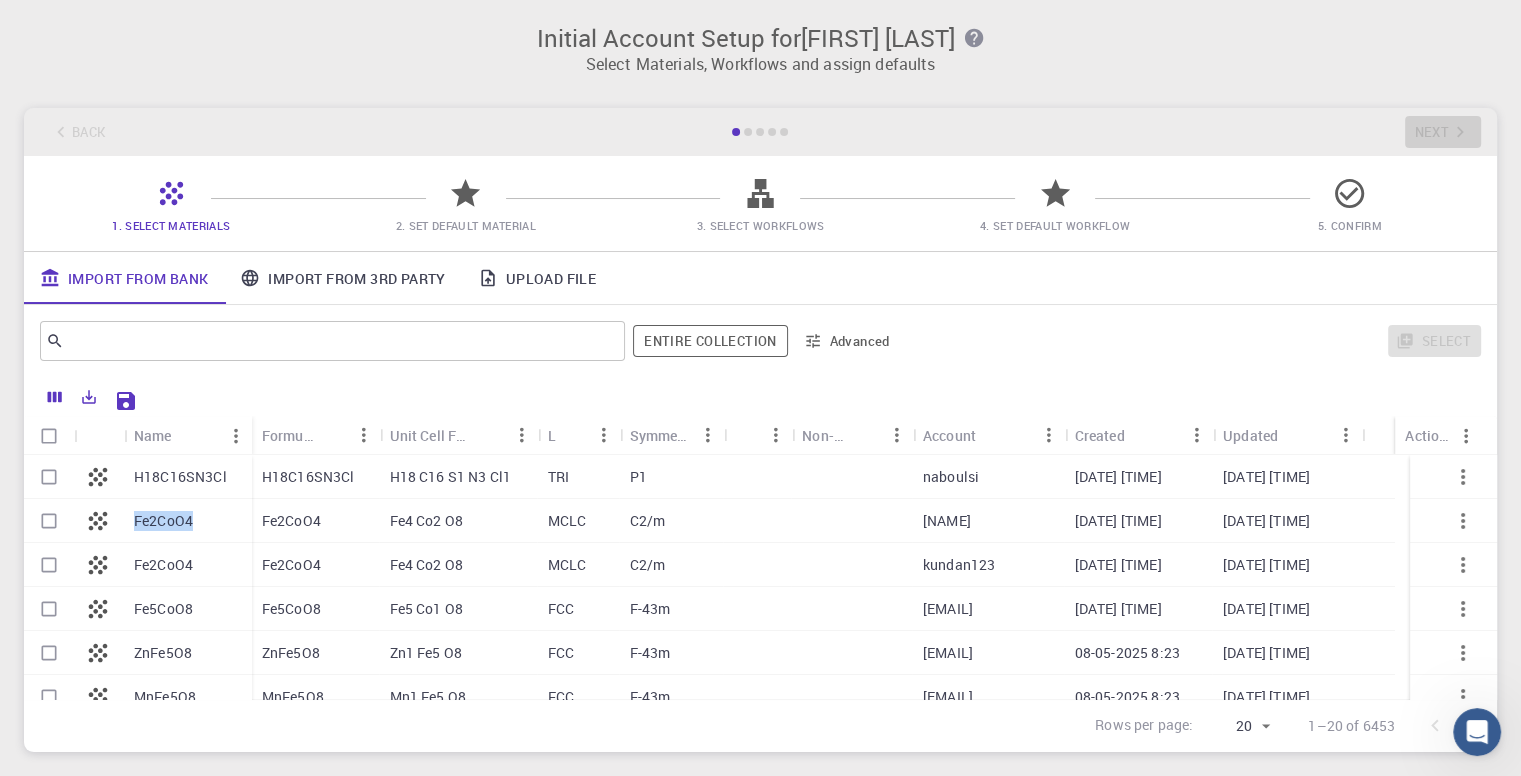 click on "Fe2CoO4" at bounding box center [188, 521] 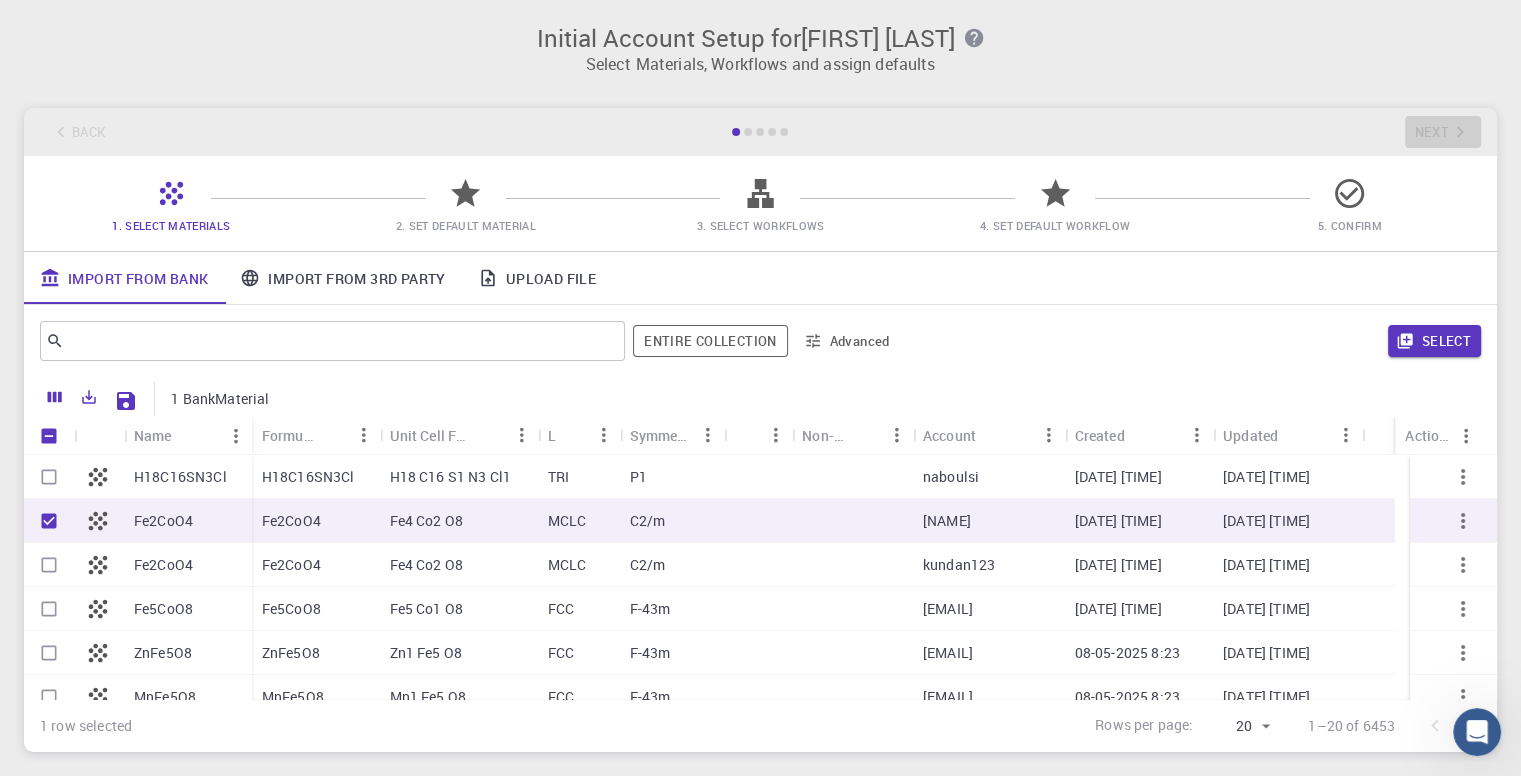 click on "H18C16SN3Cl" at bounding box center [180, 477] 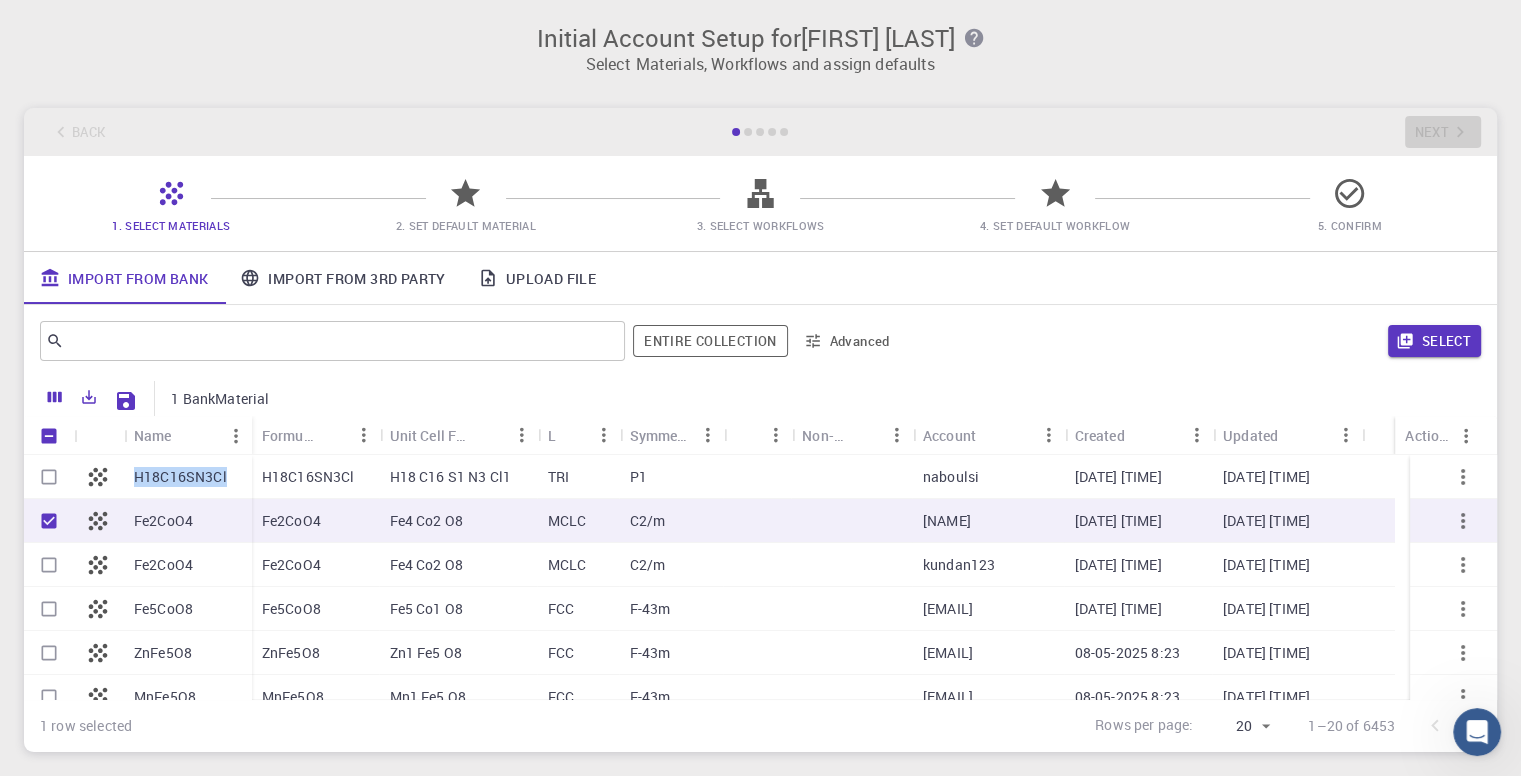 click on "H18C16SN3Cl" at bounding box center [180, 477] 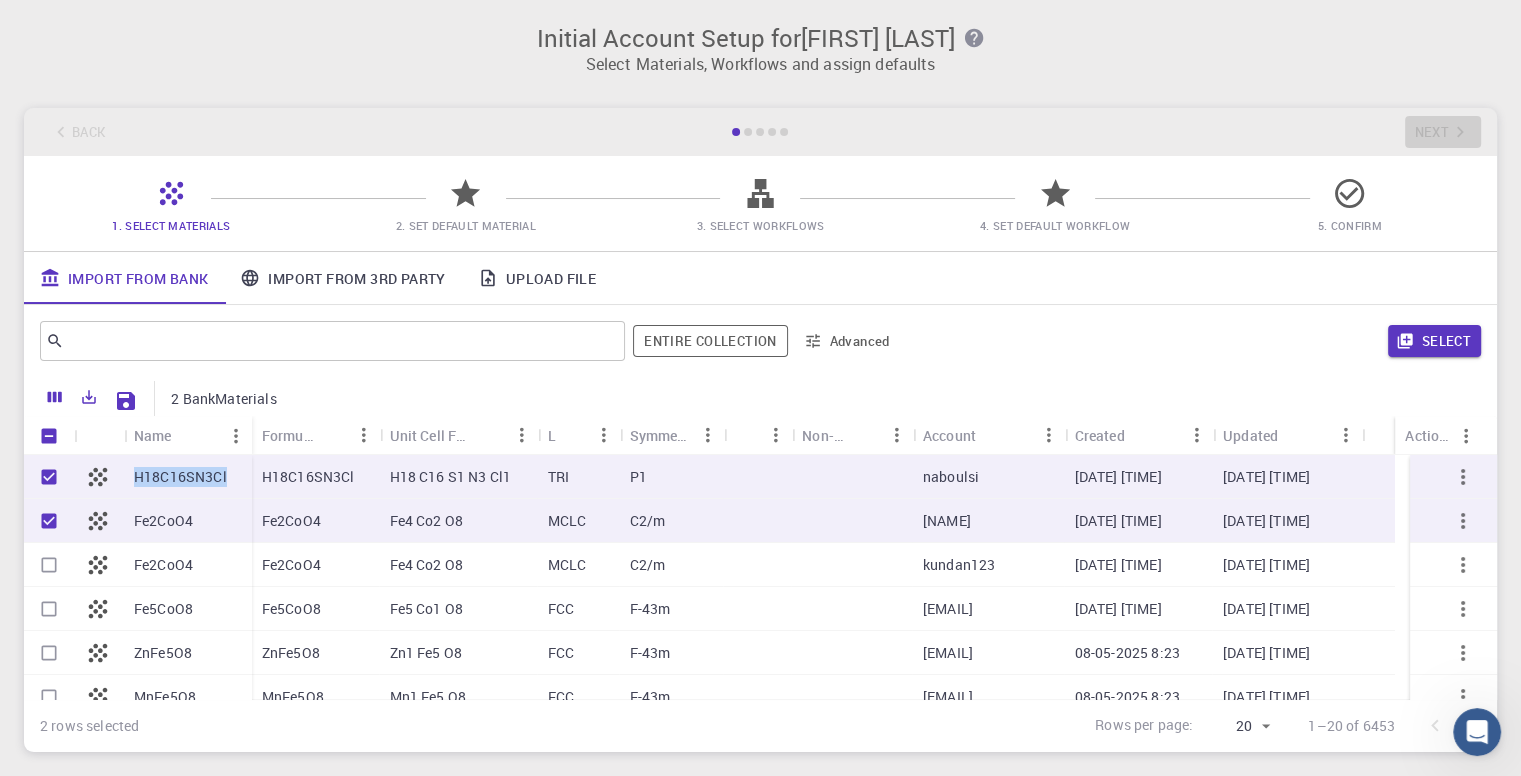 click at bounding box center [49, 477] 